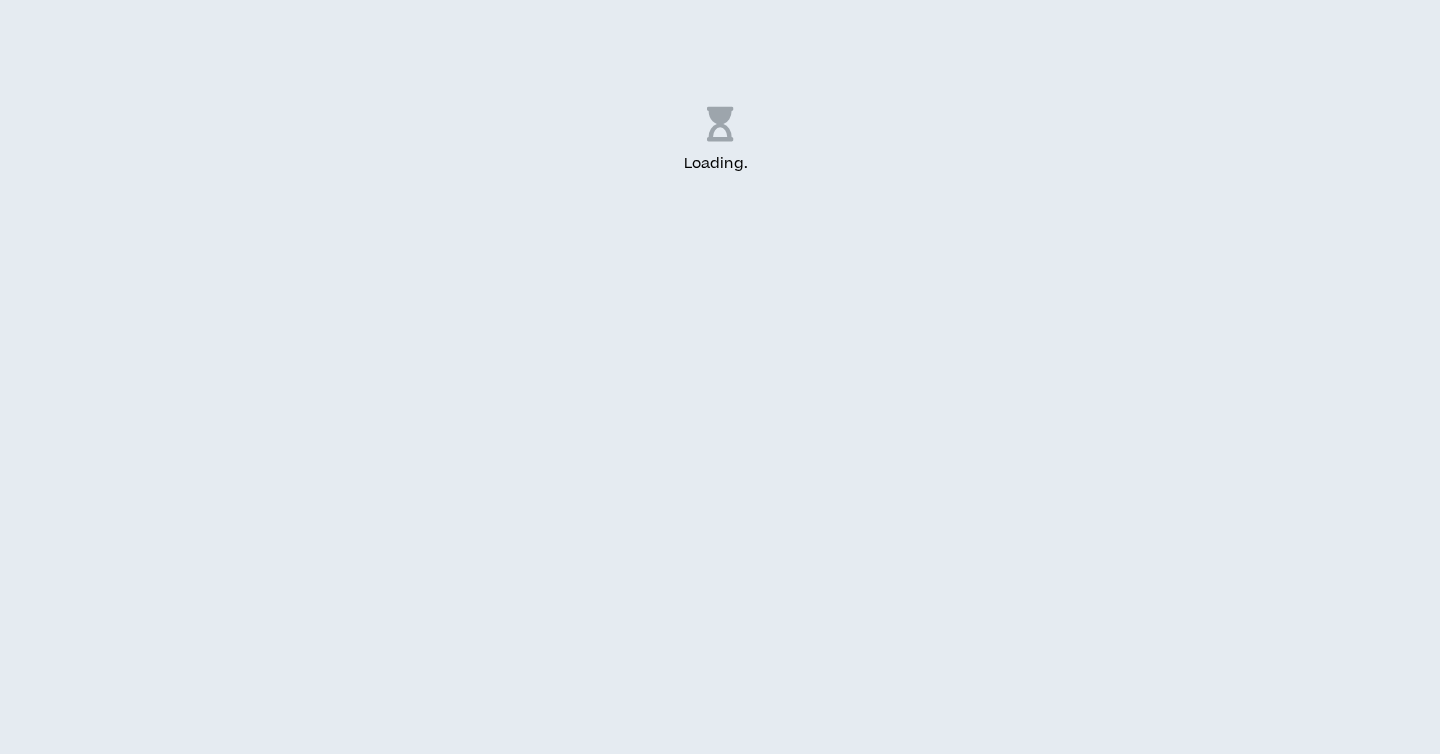 scroll, scrollTop: 0, scrollLeft: 0, axis: both 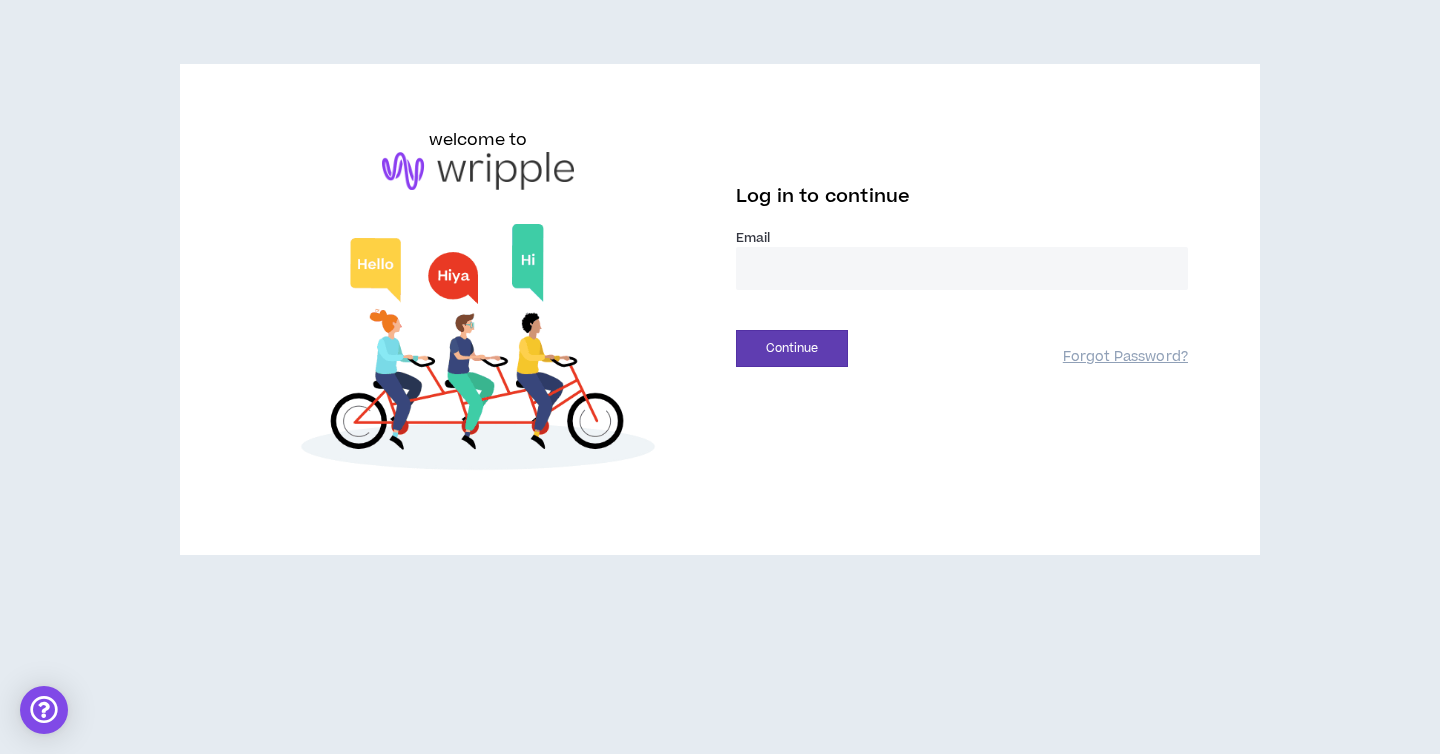 type on "**********" 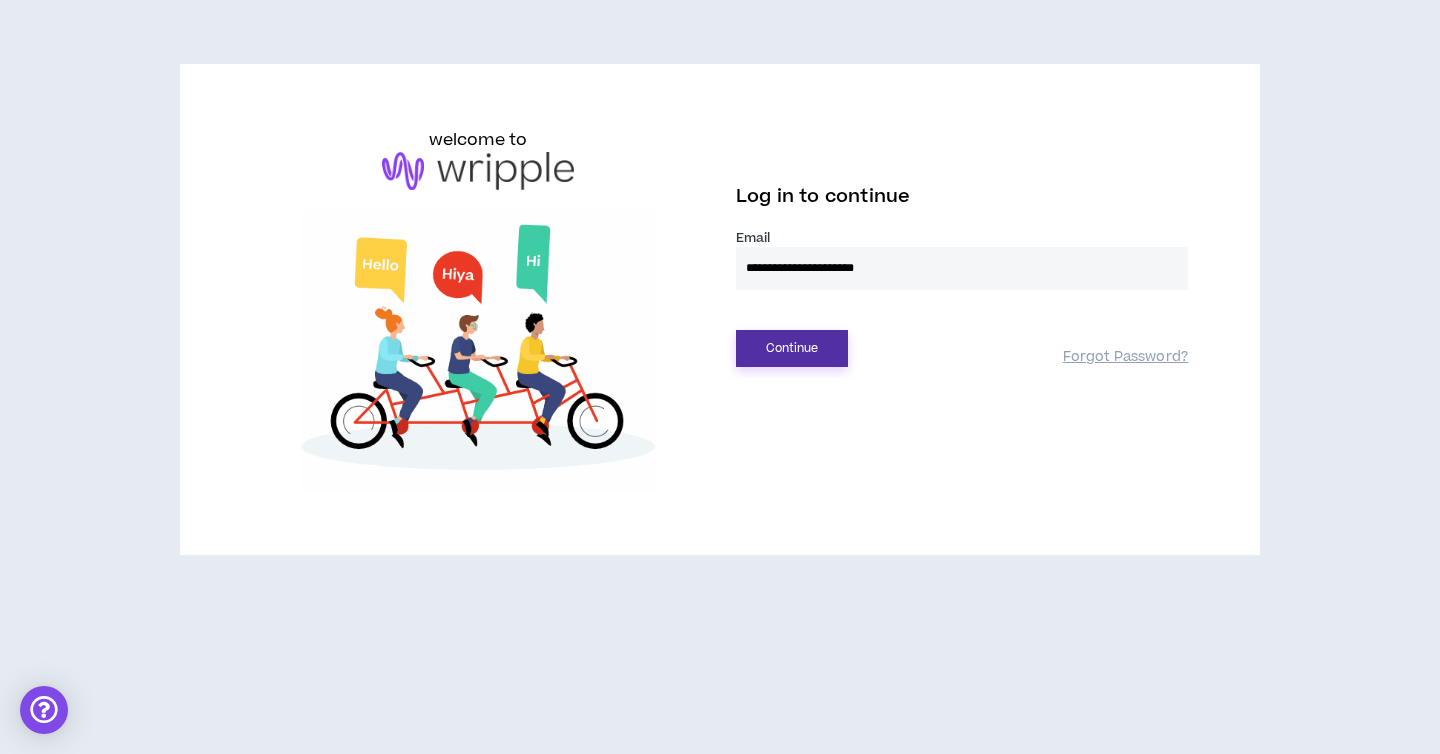 click on "Continue" at bounding box center [792, 348] 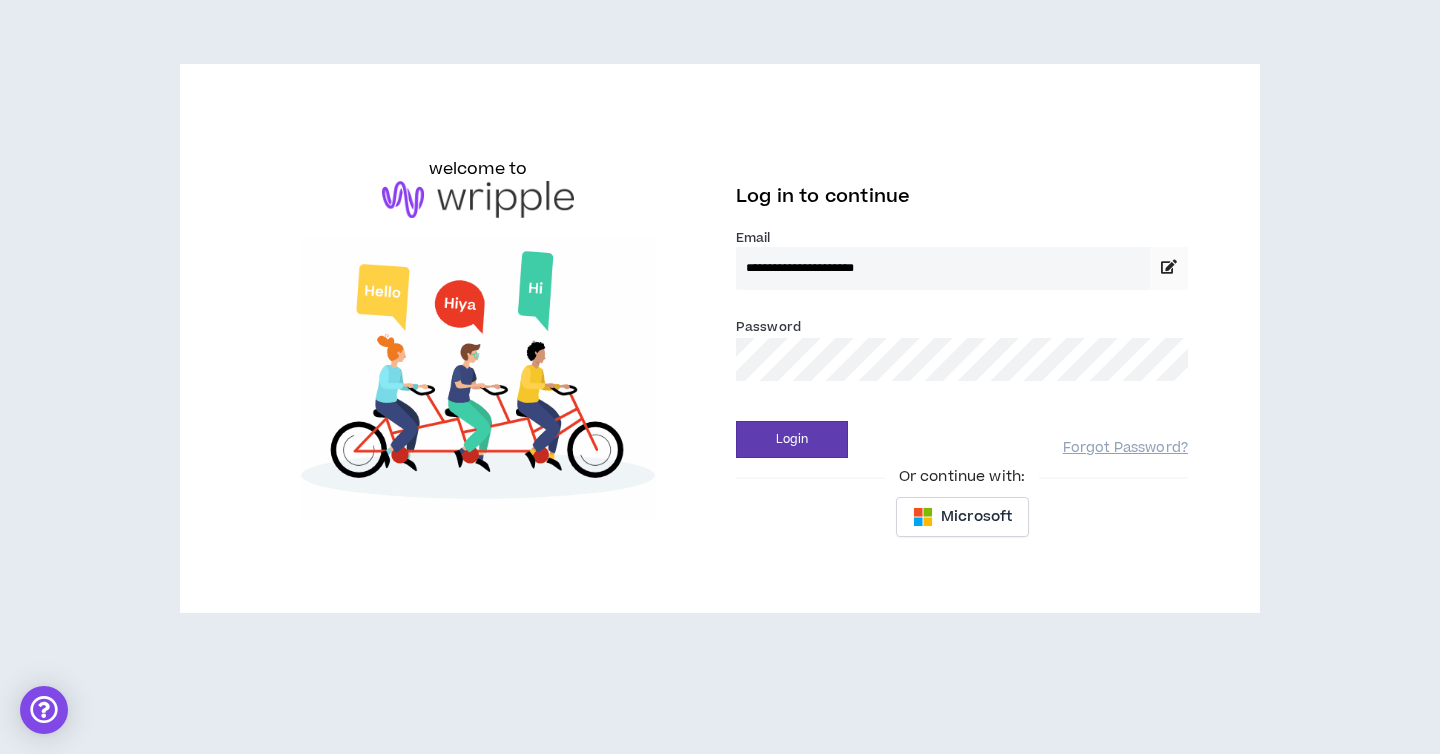 click on "Login Forgot Password?" at bounding box center [962, 432] 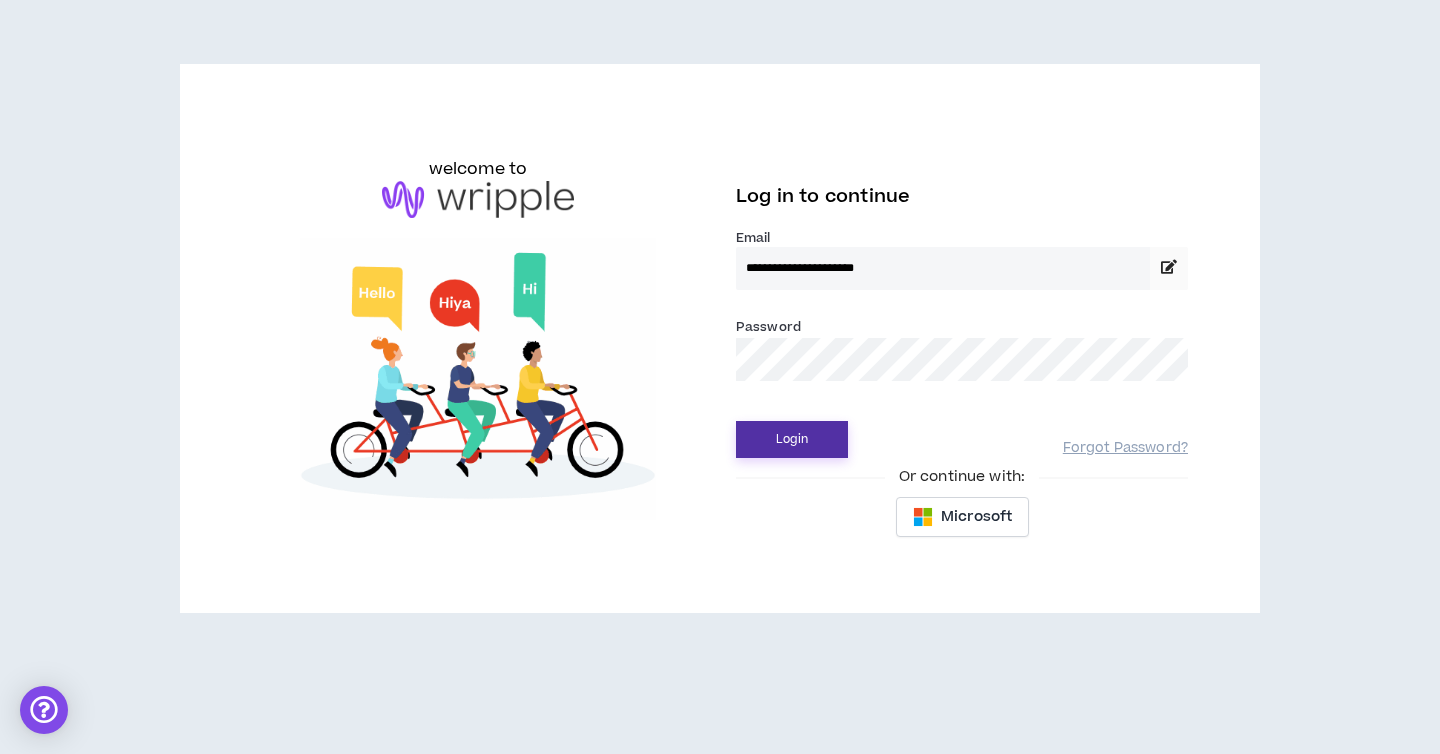 click on "Login" at bounding box center [792, 439] 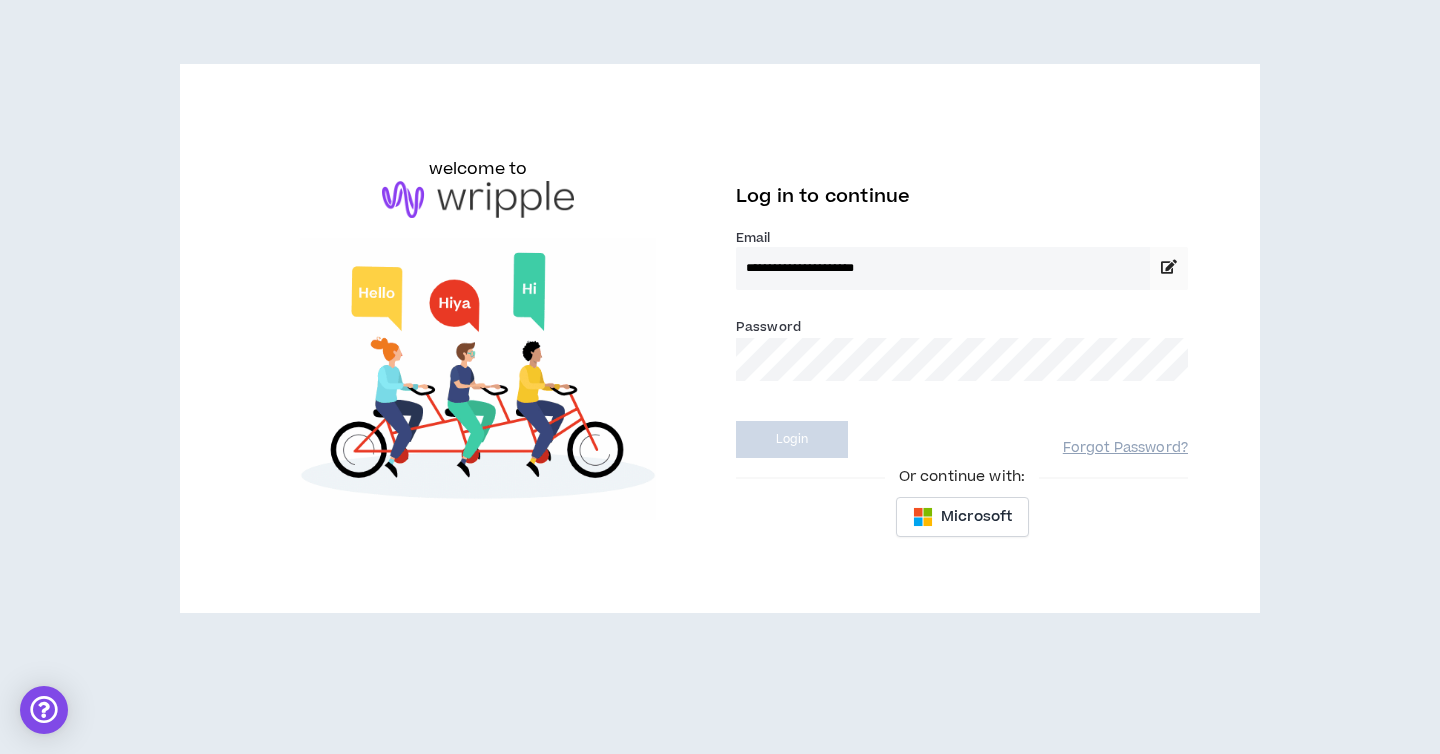 select on "*" 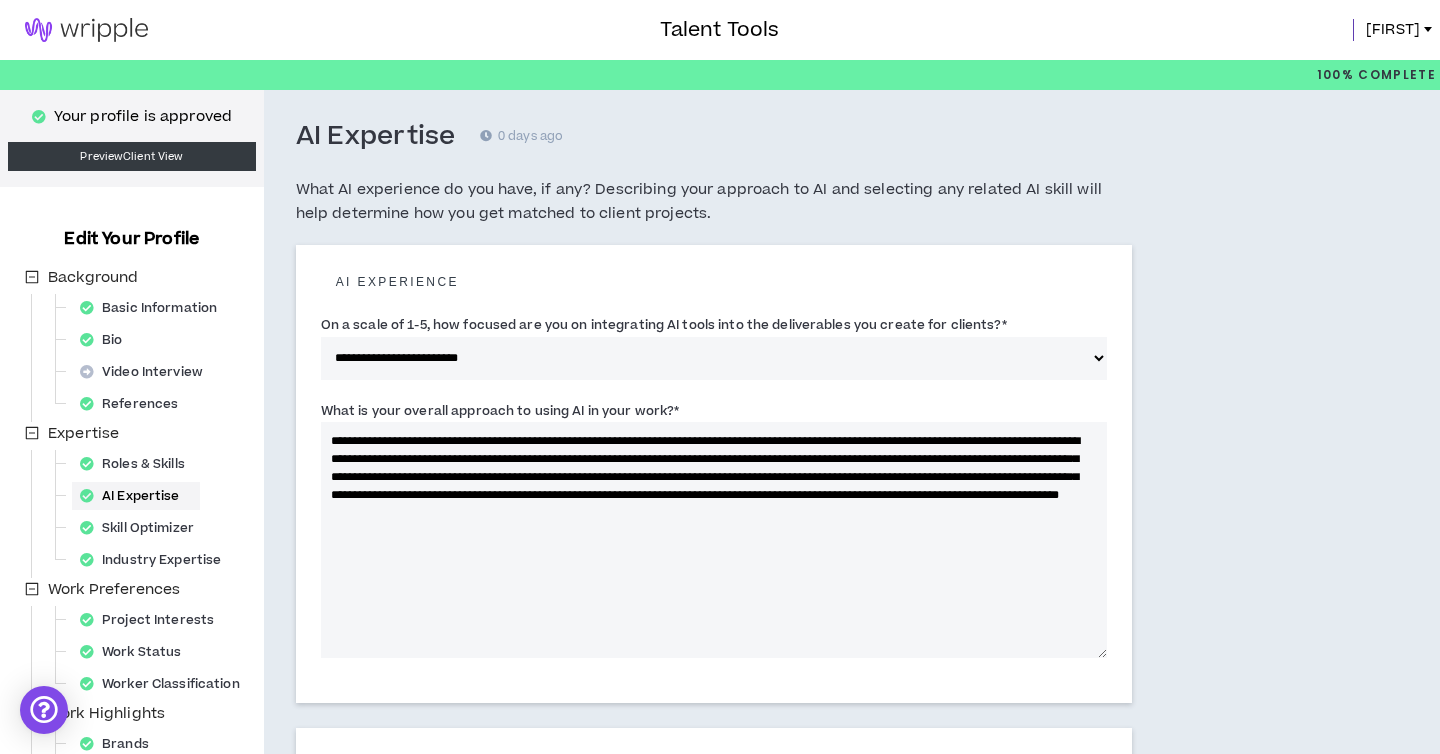 click at bounding box center (86, 30) 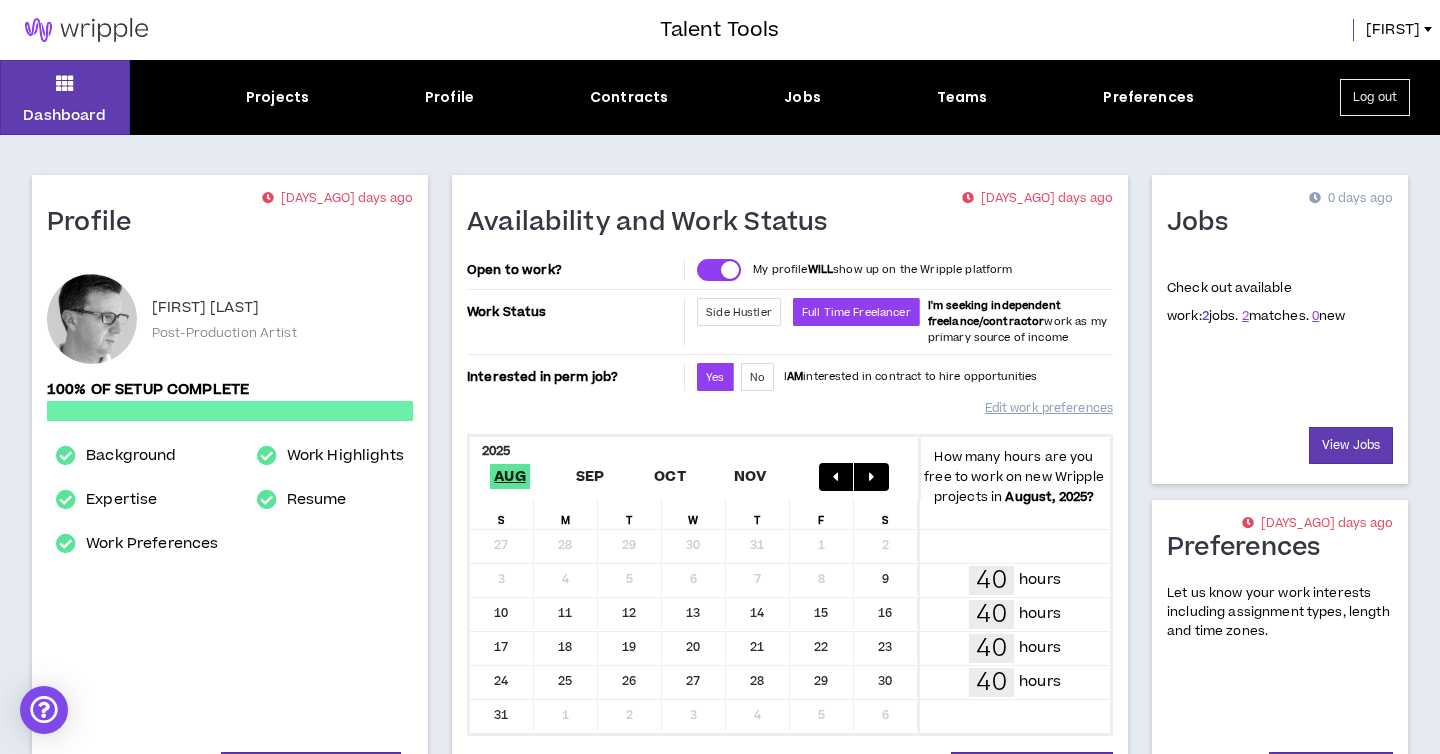 click on "2" at bounding box center (1205, 316) 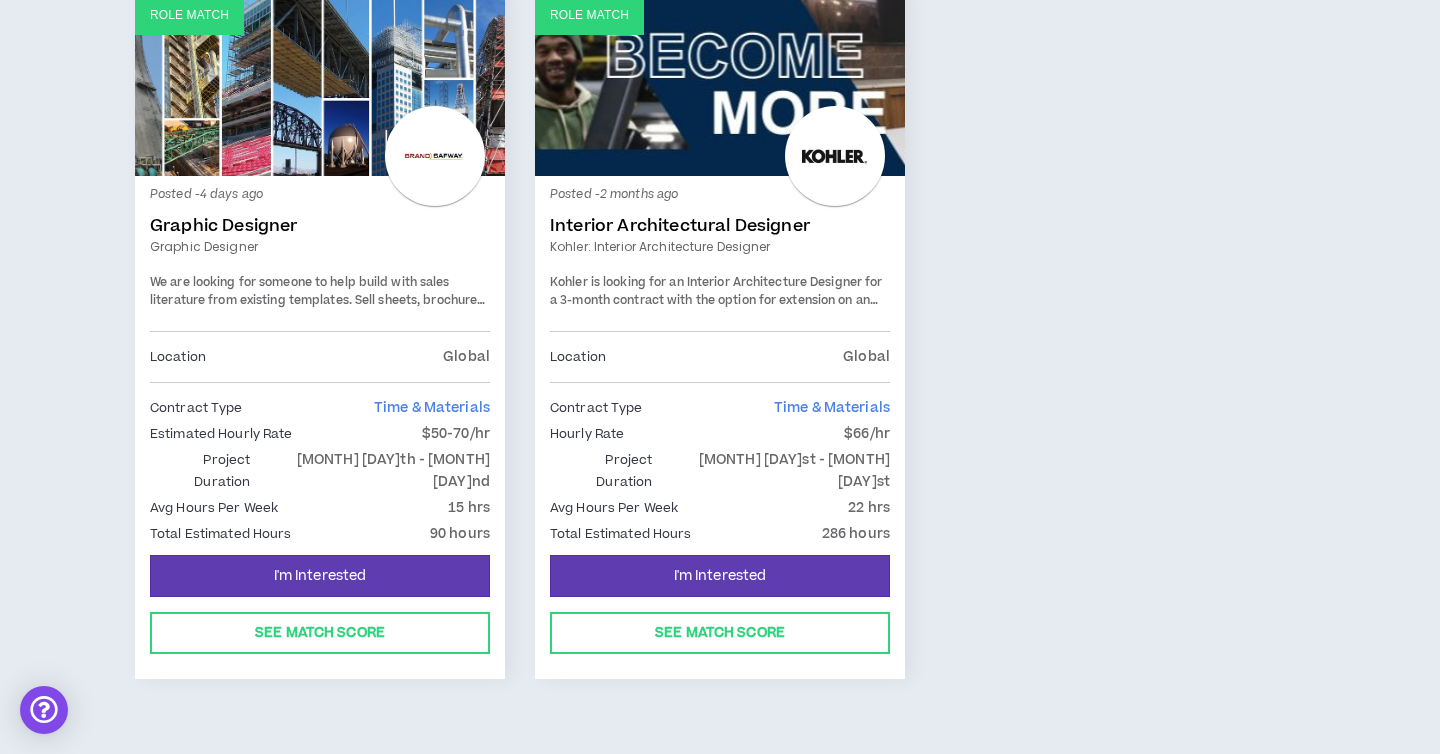 scroll, scrollTop: 380, scrollLeft: 0, axis: vertical 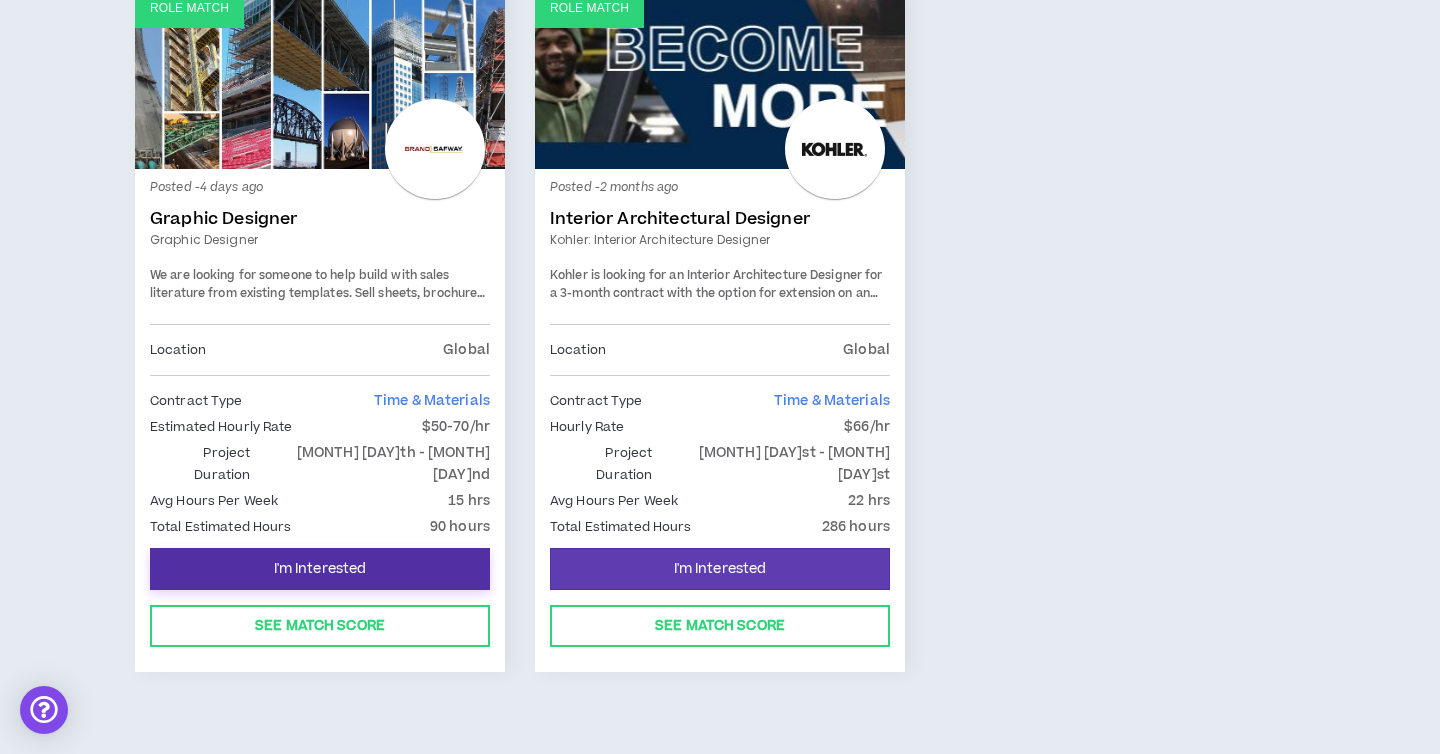 click on "I'm Interested" at bounding box center [320, 569] 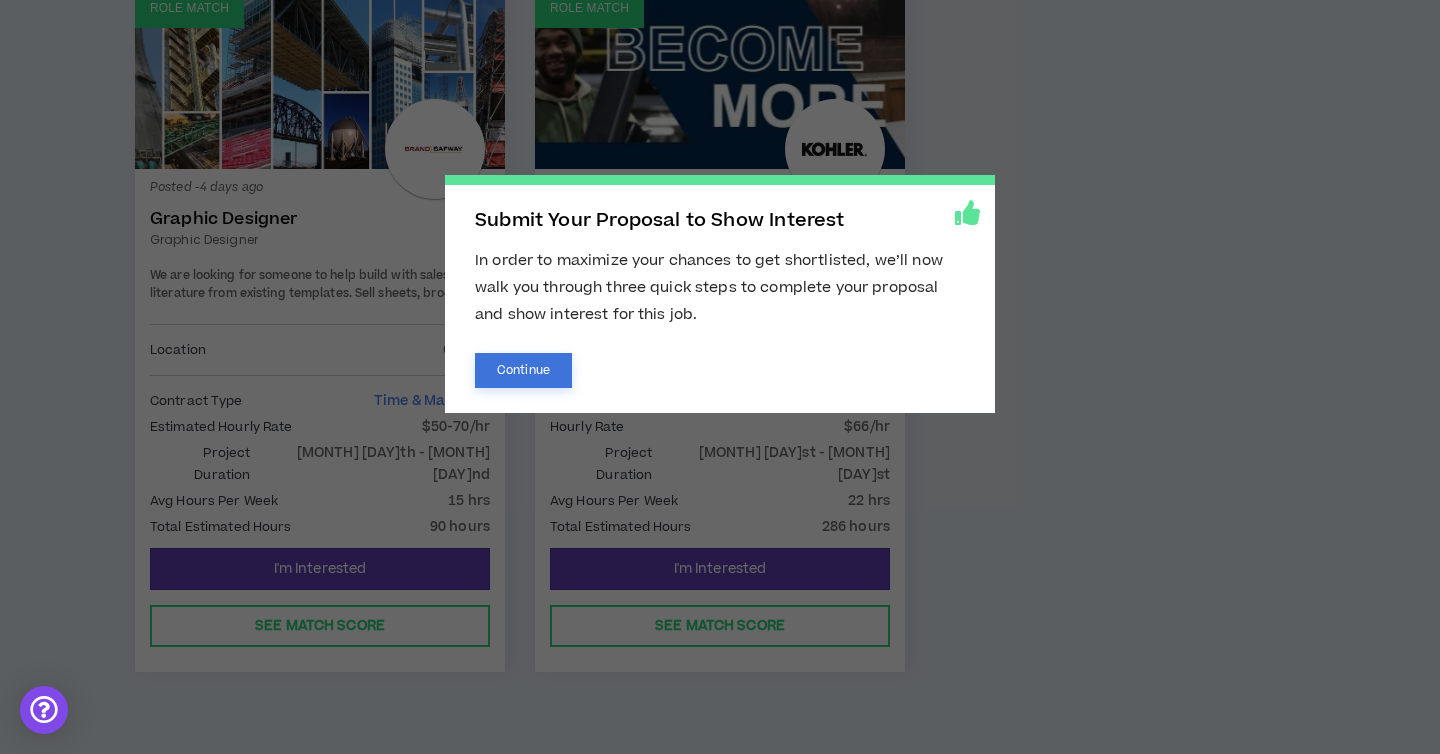 click on "Continue" at bounding box center (523, 370) 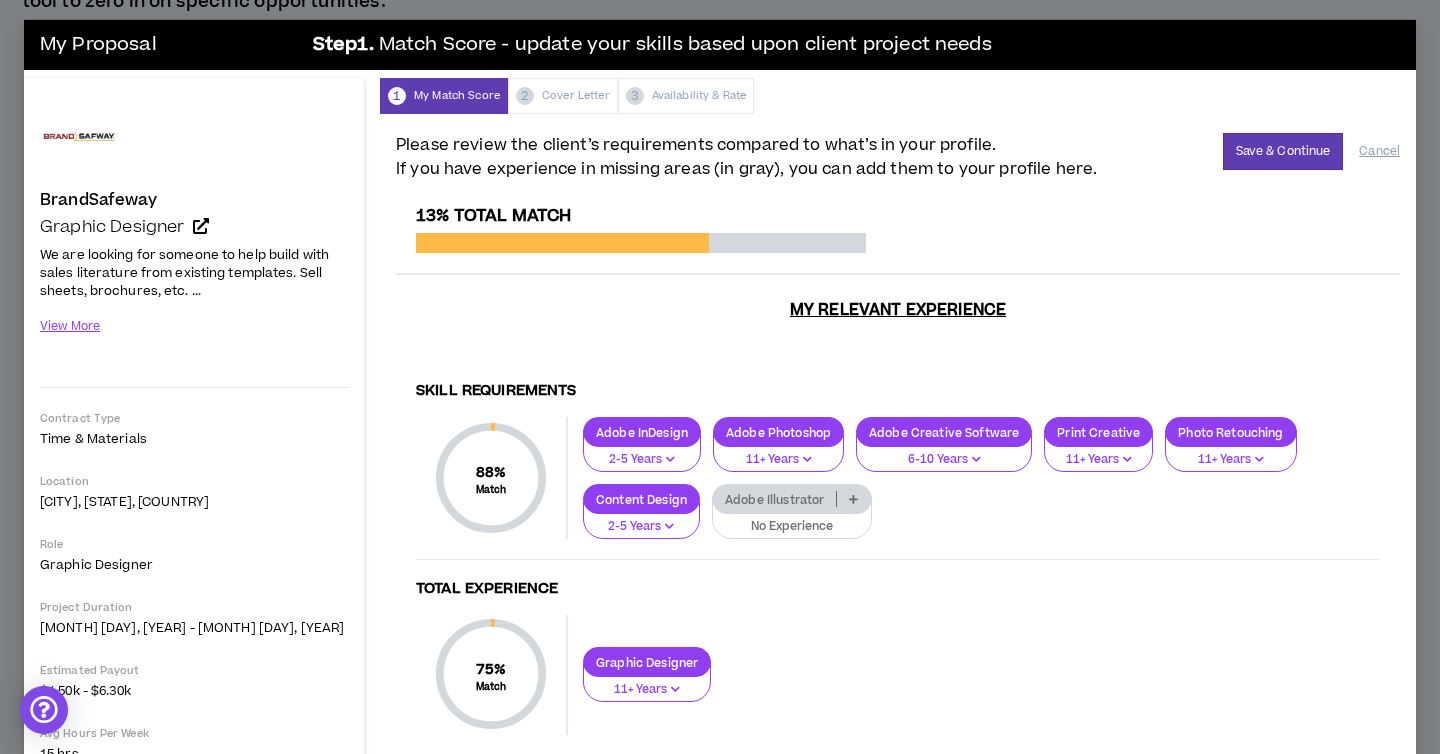scroll, scrollTop: 8, scrollLeft: 0, axis: vertical 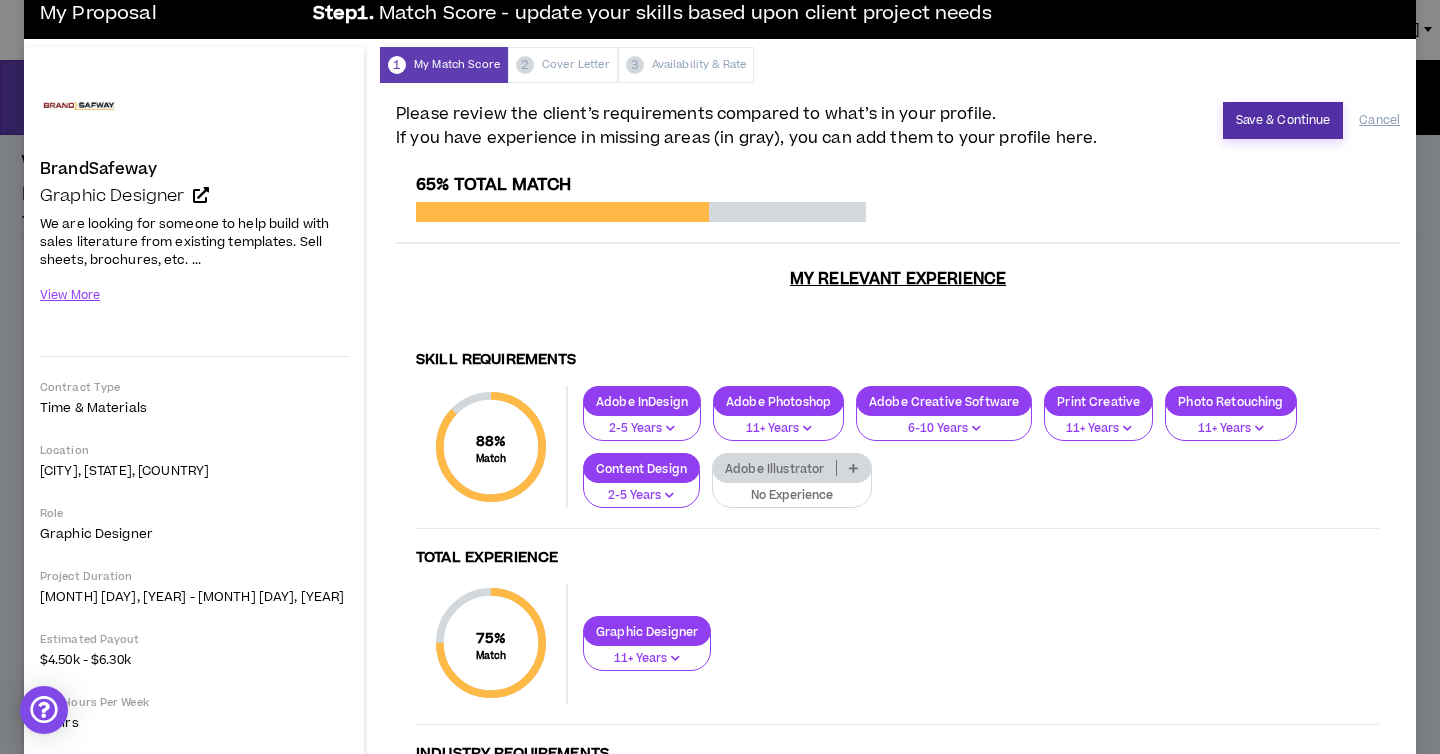 click on "Save & Continue" at bounding box center [1283, 120] 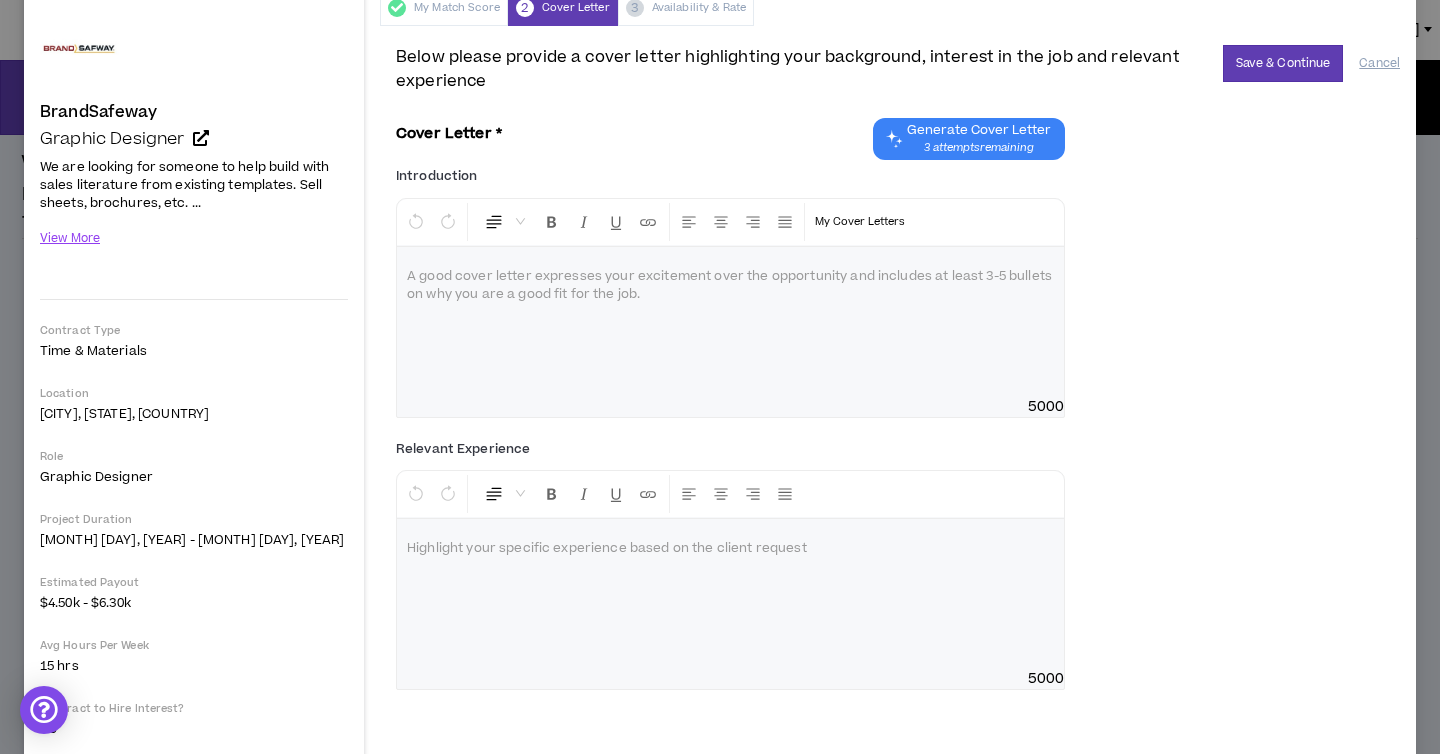 scroll, scrollTop: 87, scrollLeft: 0, axis: vertical 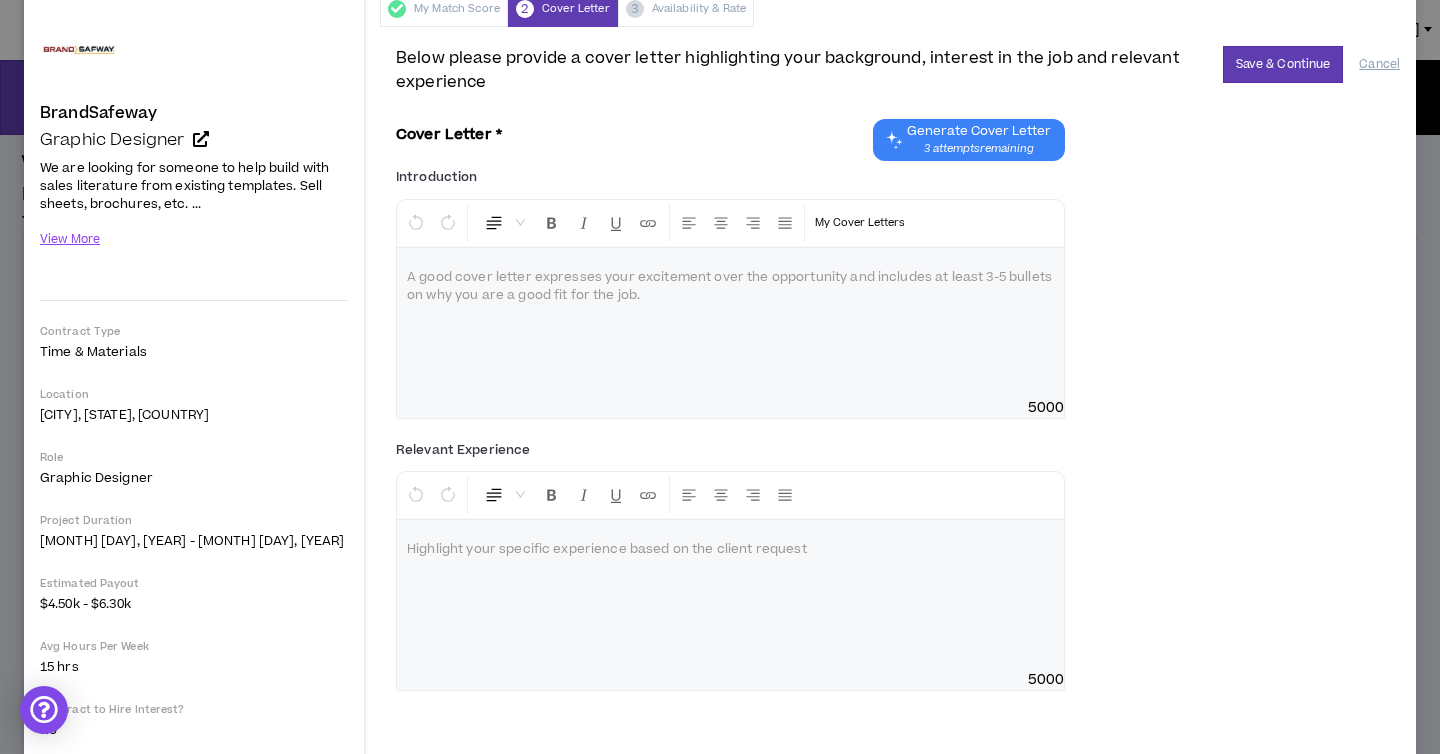 click at bounding box center [730, 595] 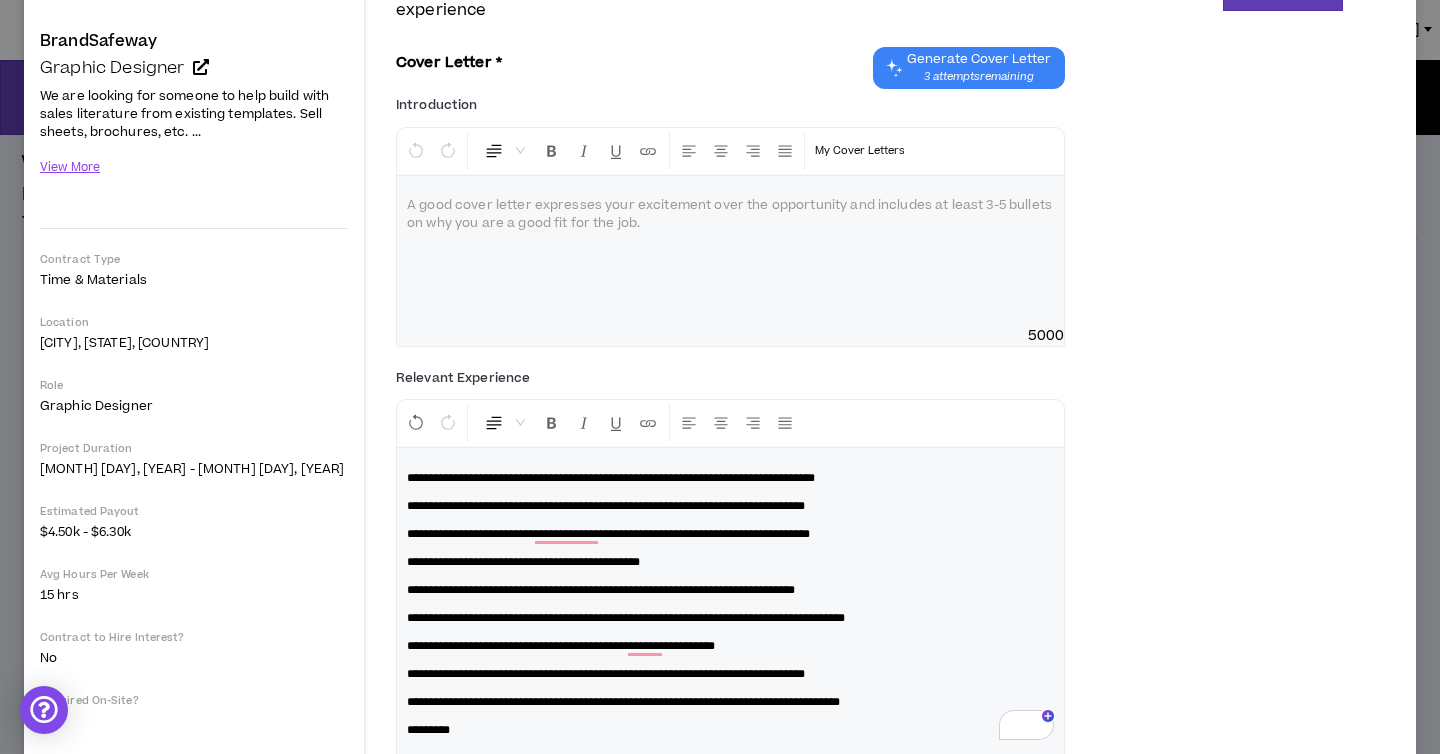 scroll, scrollTop: 163, scrollLeft: 0, axis: vertical 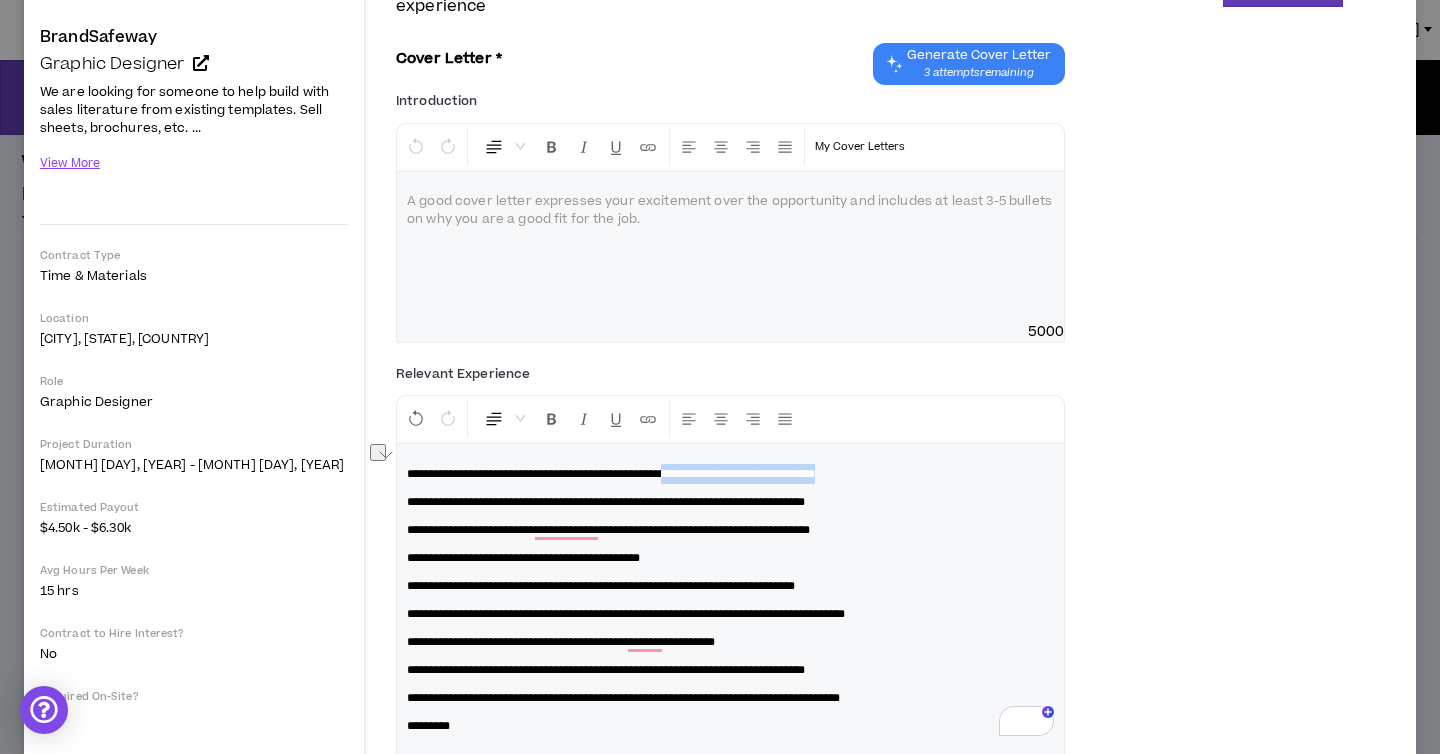 drag, startPoint x: 723, startPoint y: 471, endPoint x: 936, endPoint y: 476, distance: 213.05867 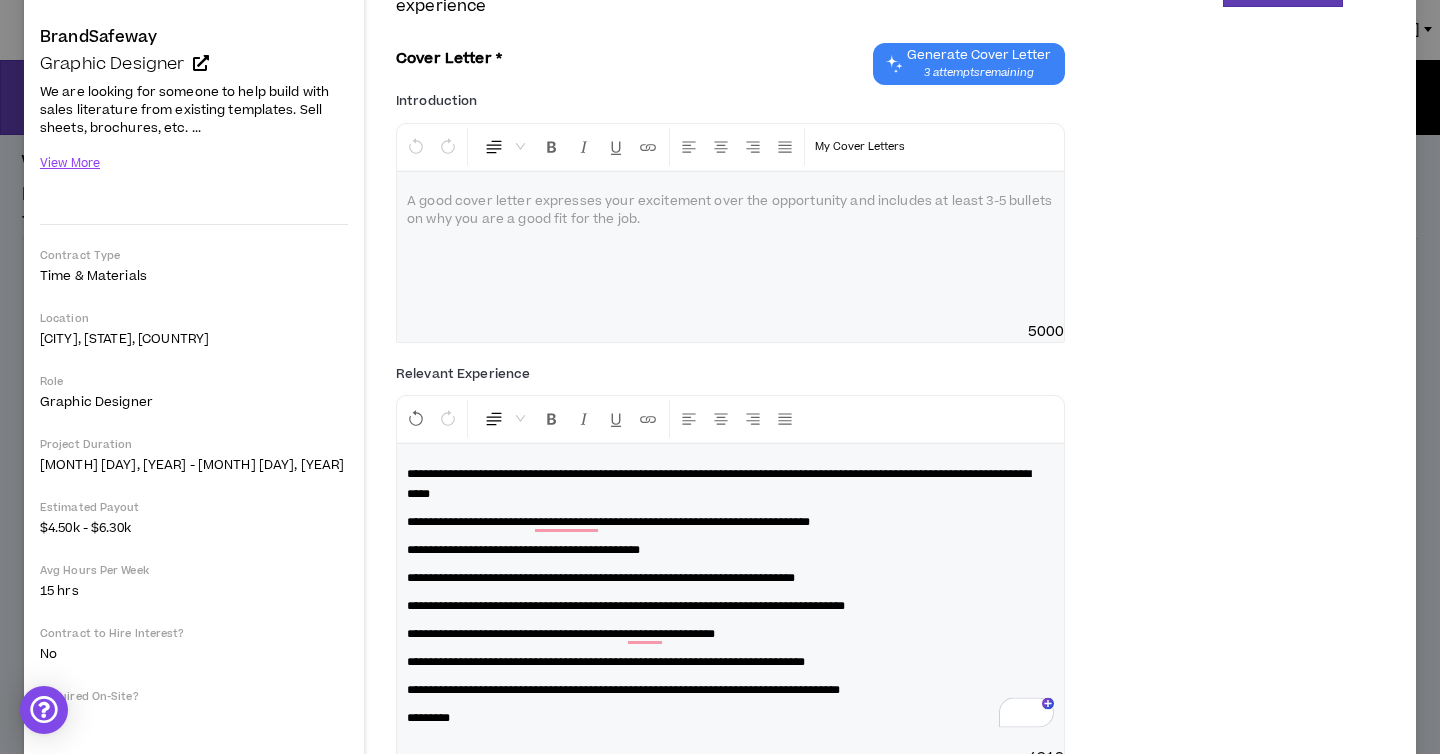 type 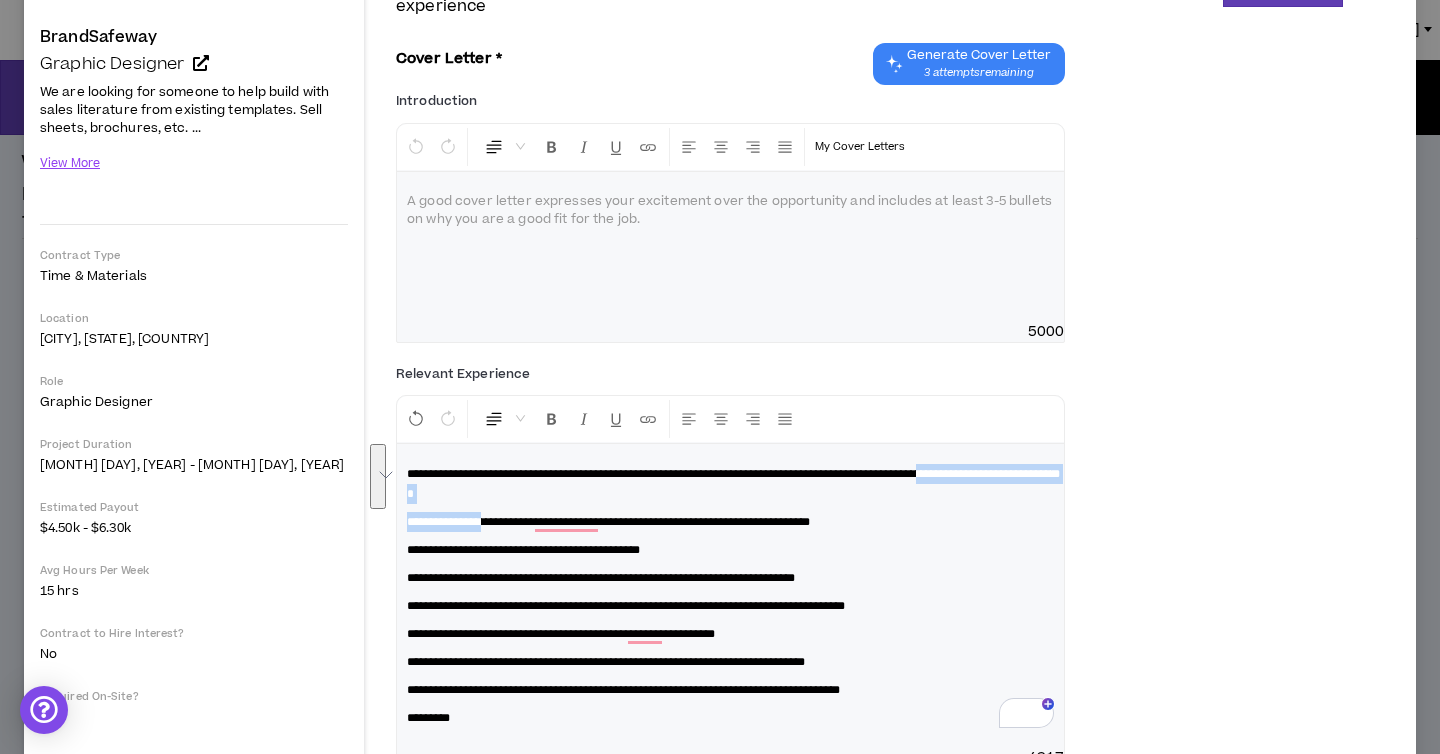 drag, startPoint x: 1039, startPoint y: 465, endPoint x: 507, endPoint y: 522, distance: 535.04486 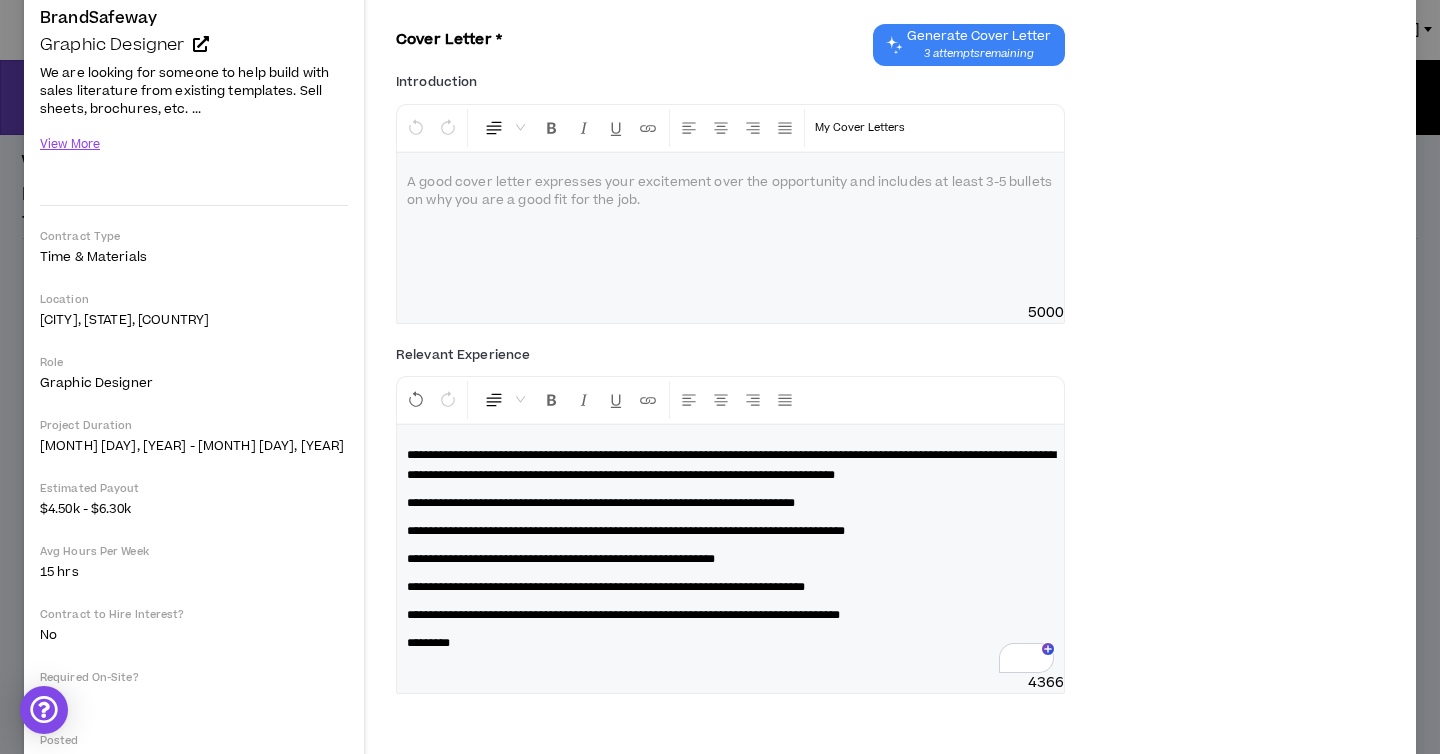 scroll, scrollTop: 176, scrollLeft: 0, axis: vertical 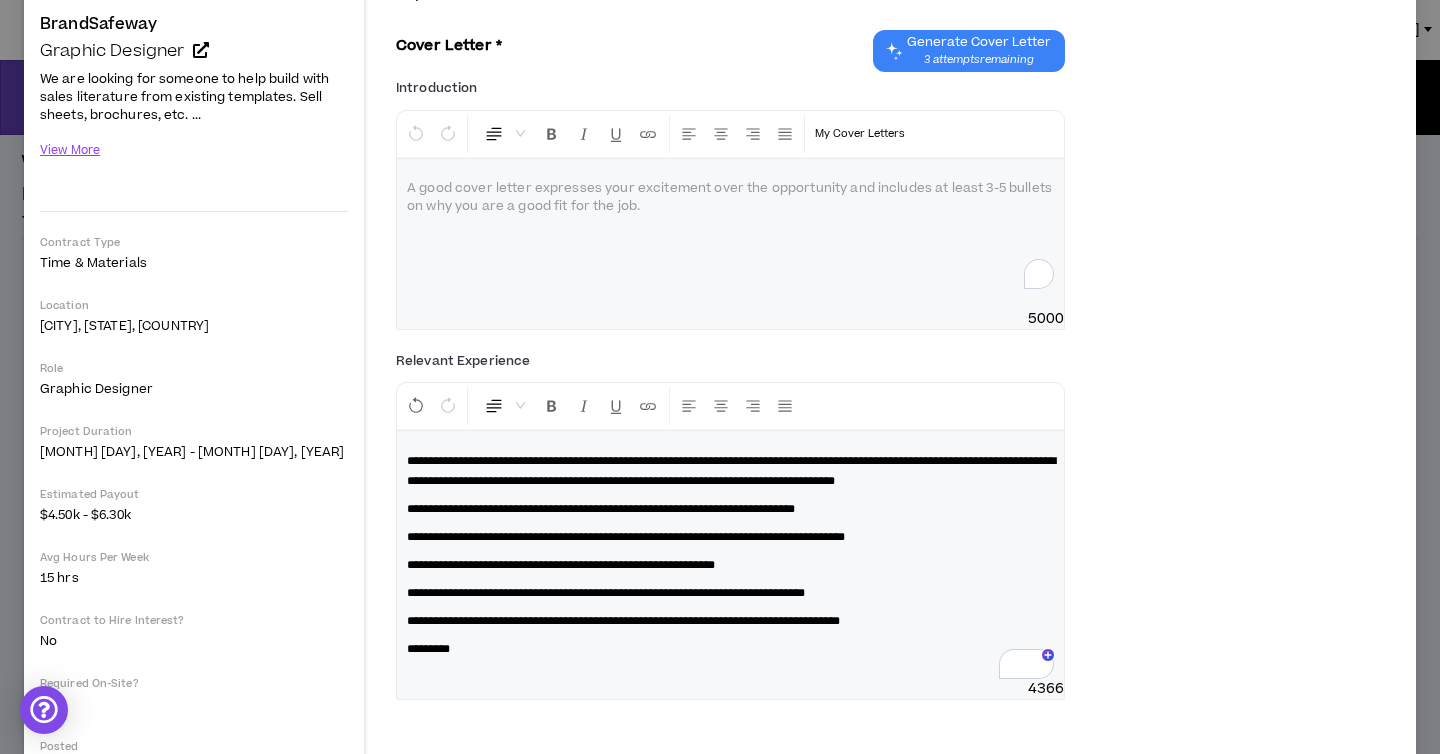 click at bounding box center [730, 234] 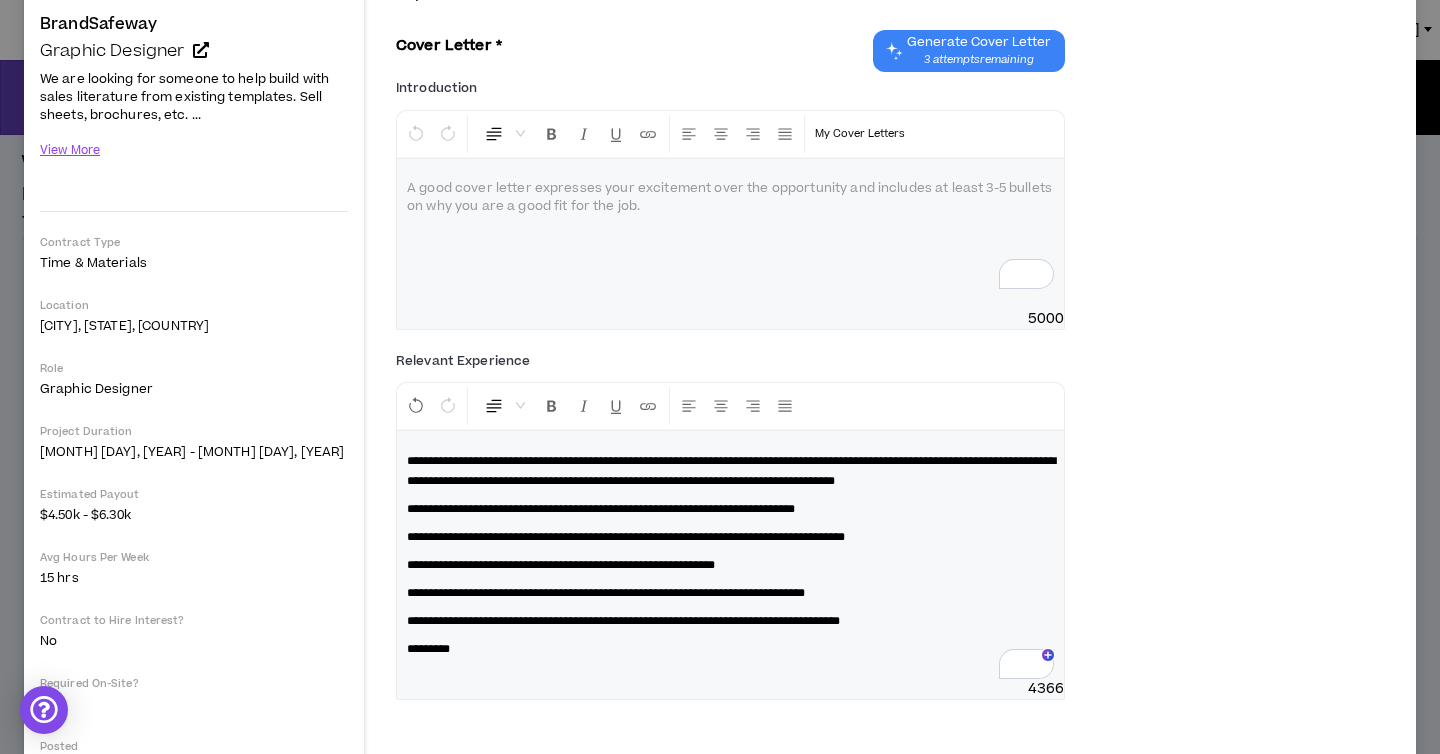 click at bounding box center [730, 234] 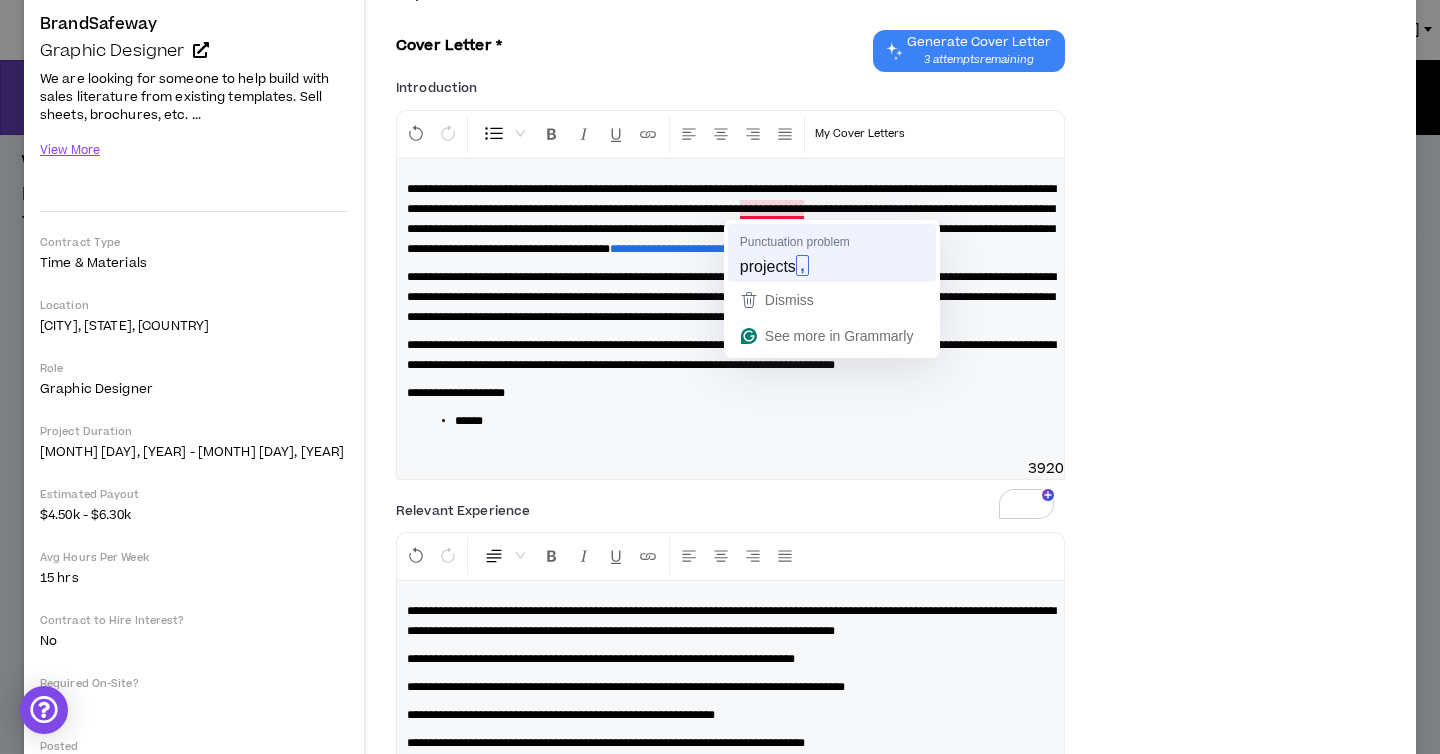 type 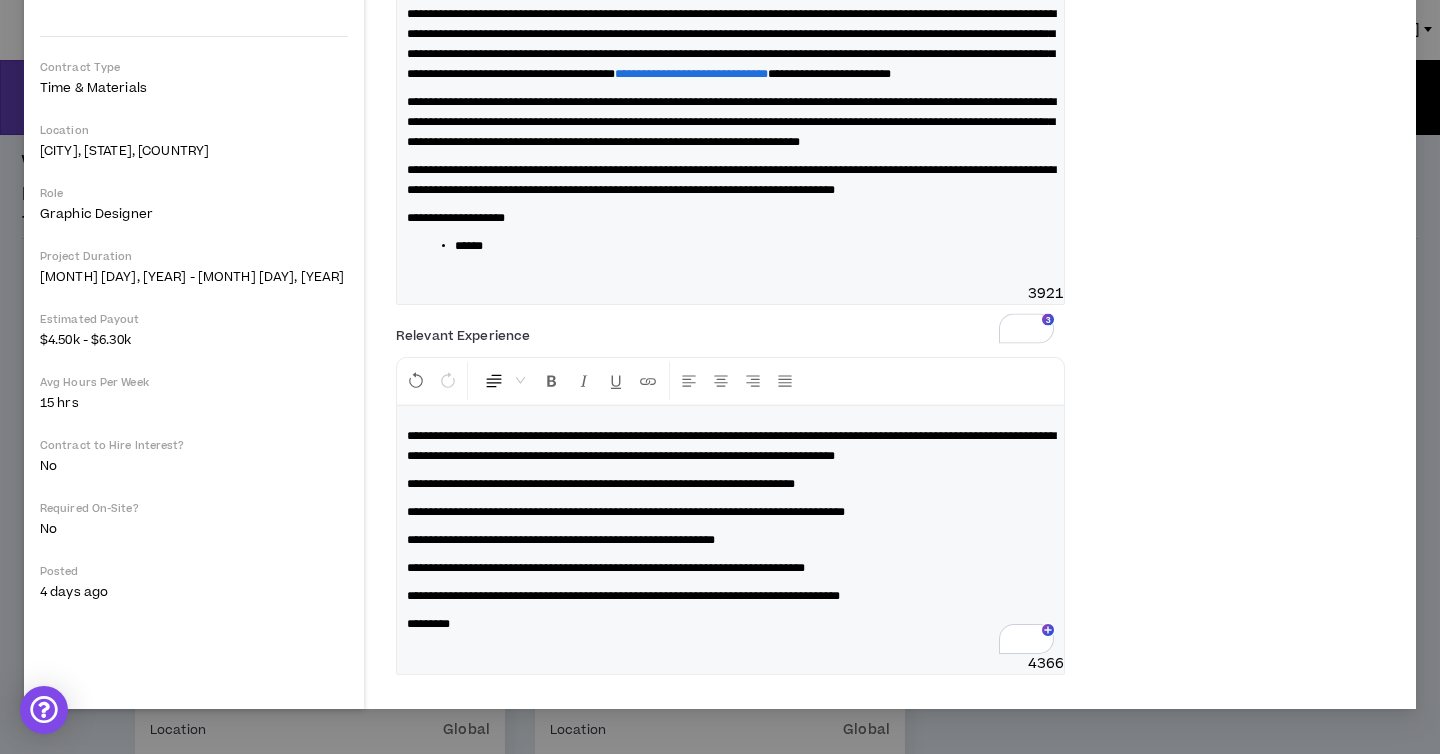 scroll, scrollTop: 430, scrollLeft: 0, axis: vertical 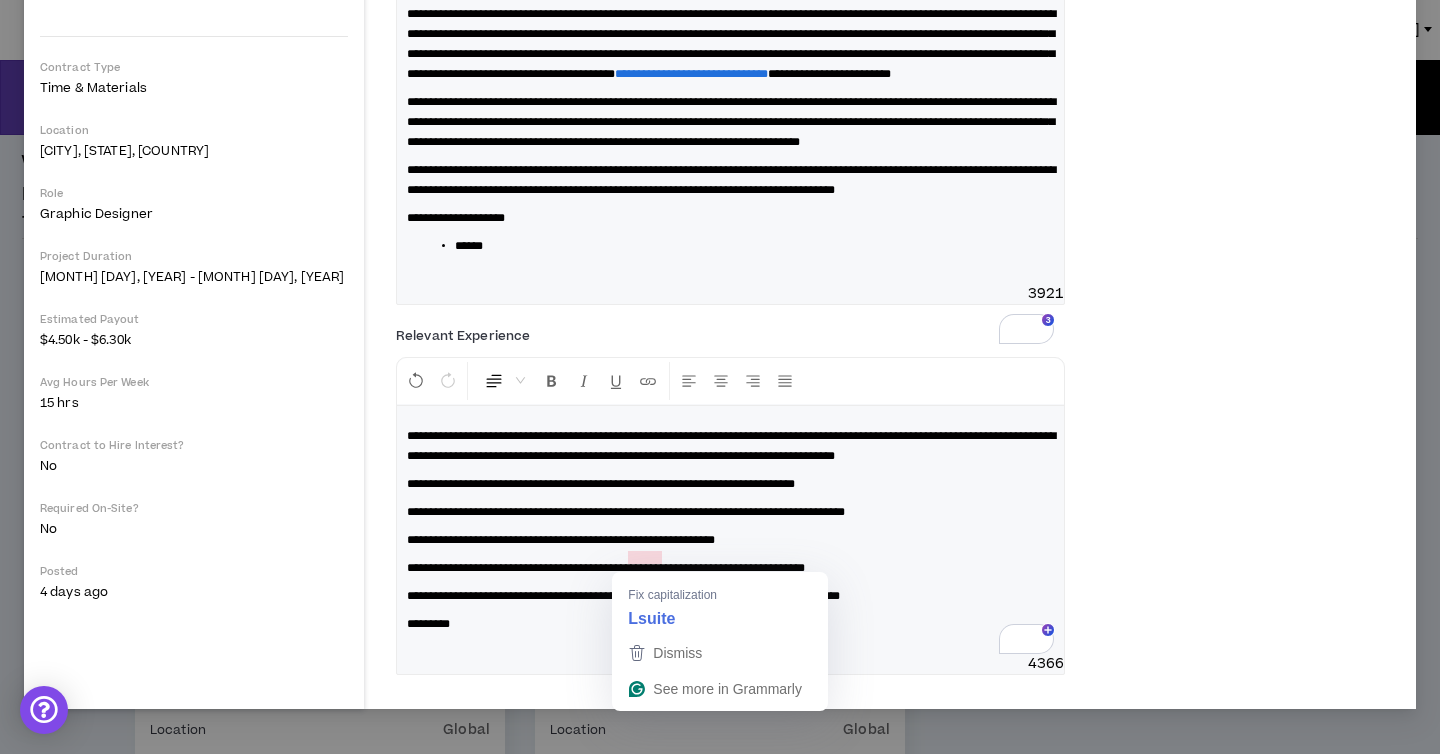 click on "**********" at bounding box center (730, 540) 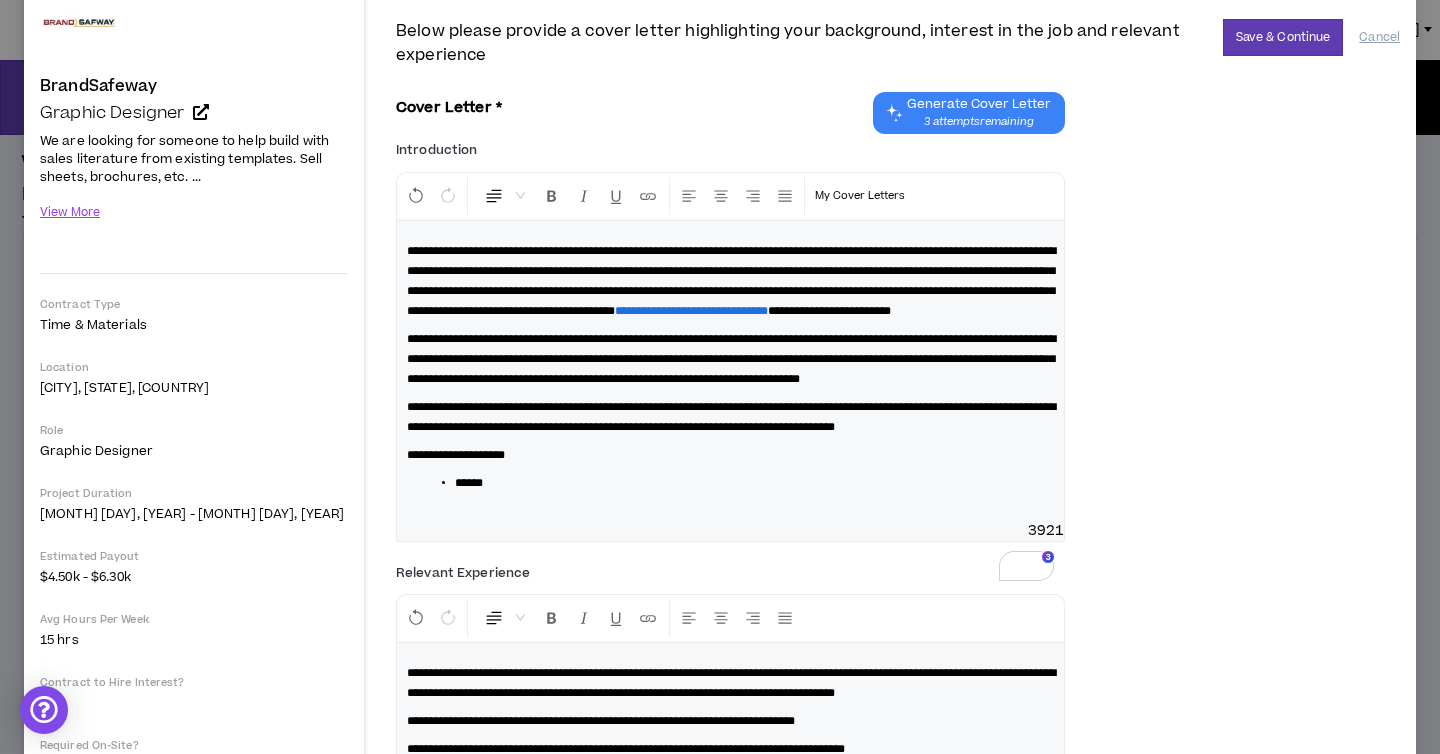 scroll, scrollTop: 0, scrollLeft: 0, axis: both 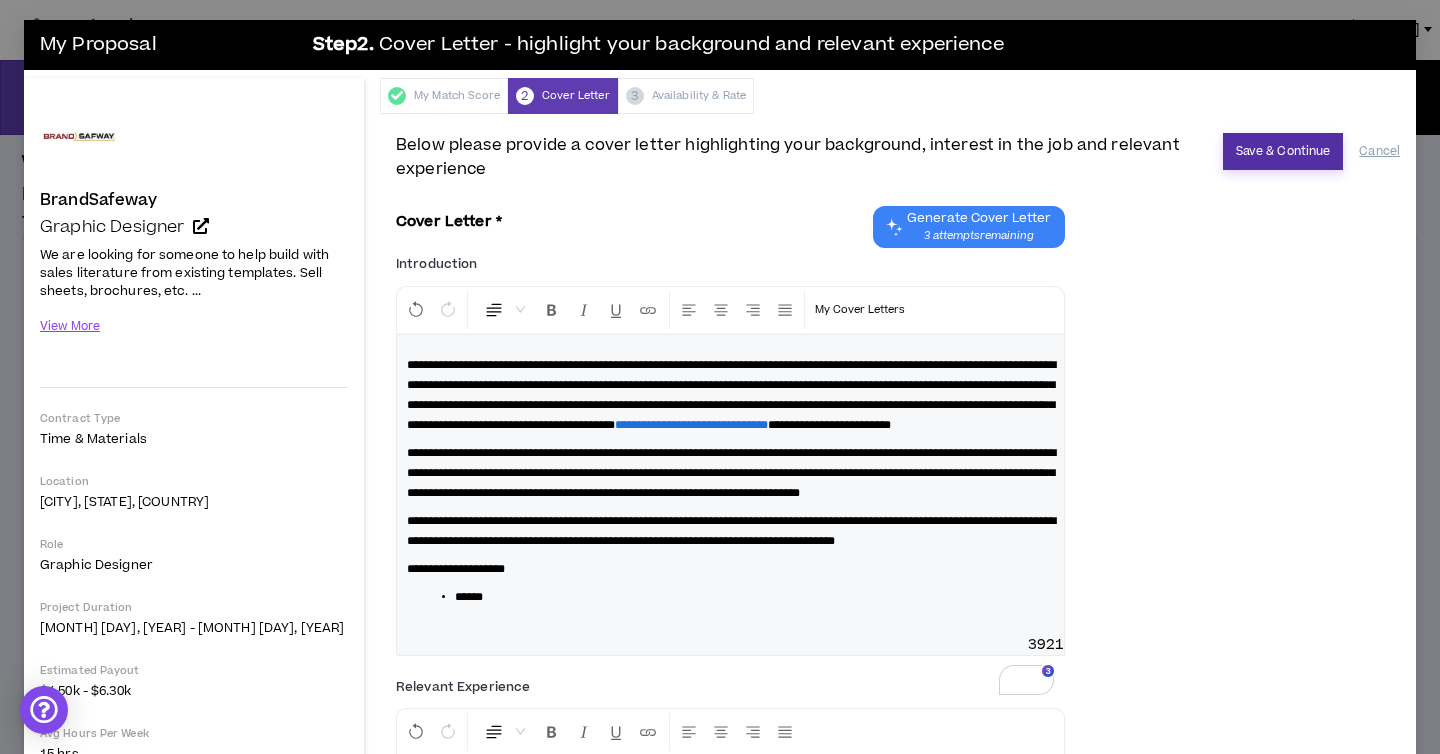 click on "Save & Continue" at bounding box center [1283, 151] 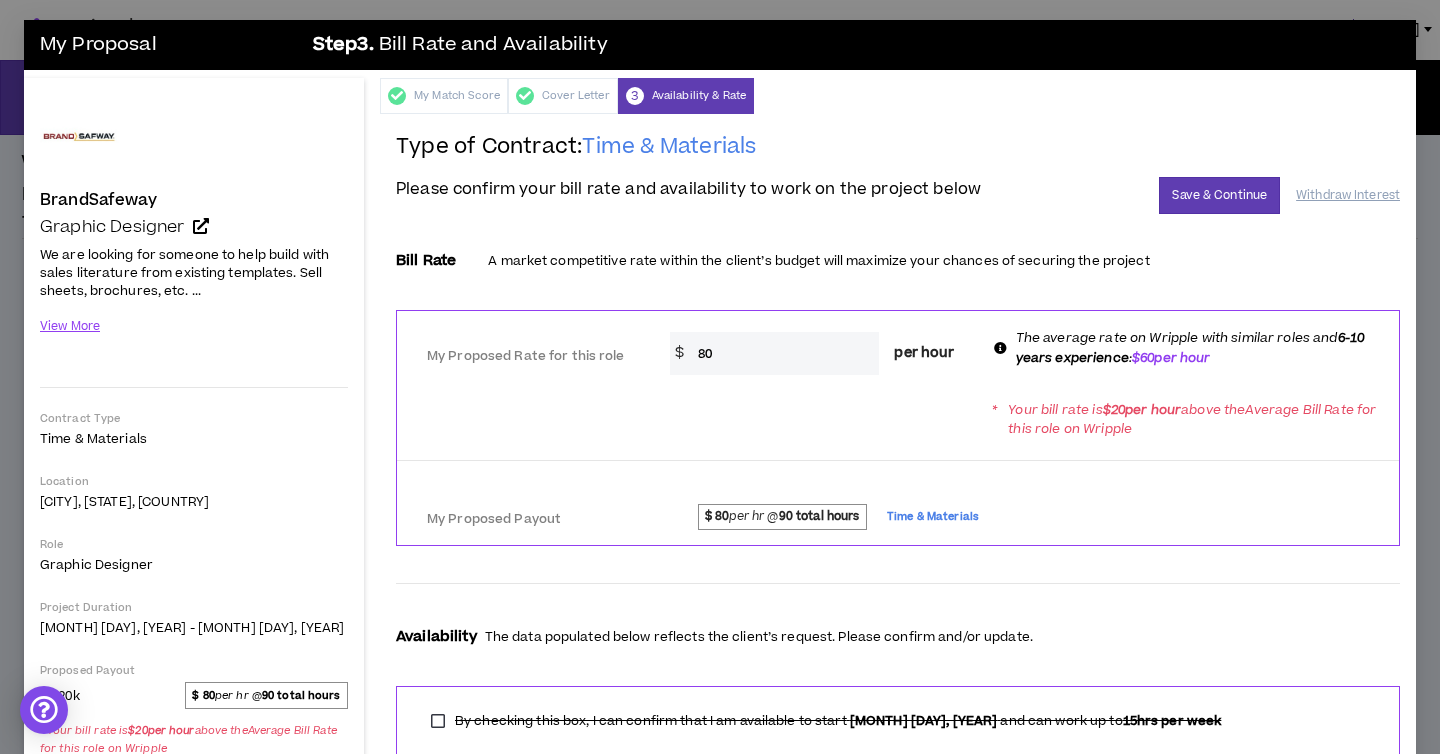 drag, startPoint x: 697, startPoint y: 350, endPoint x: 755, endPoint y: 355, distance: 58.21512 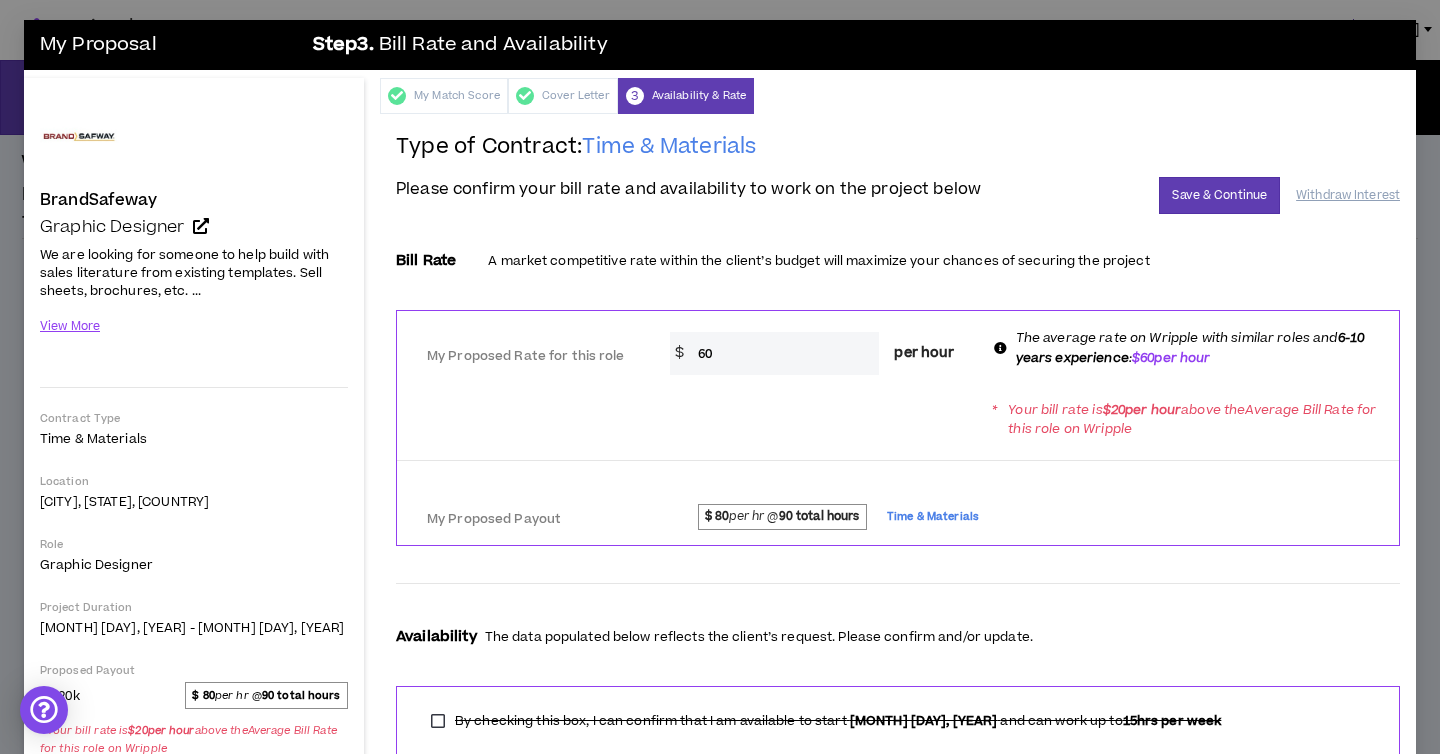 drag, startPoint x: 722, startPoint y: 355, endPoint x: 681, endPoint y: 350, distance: 41.303753 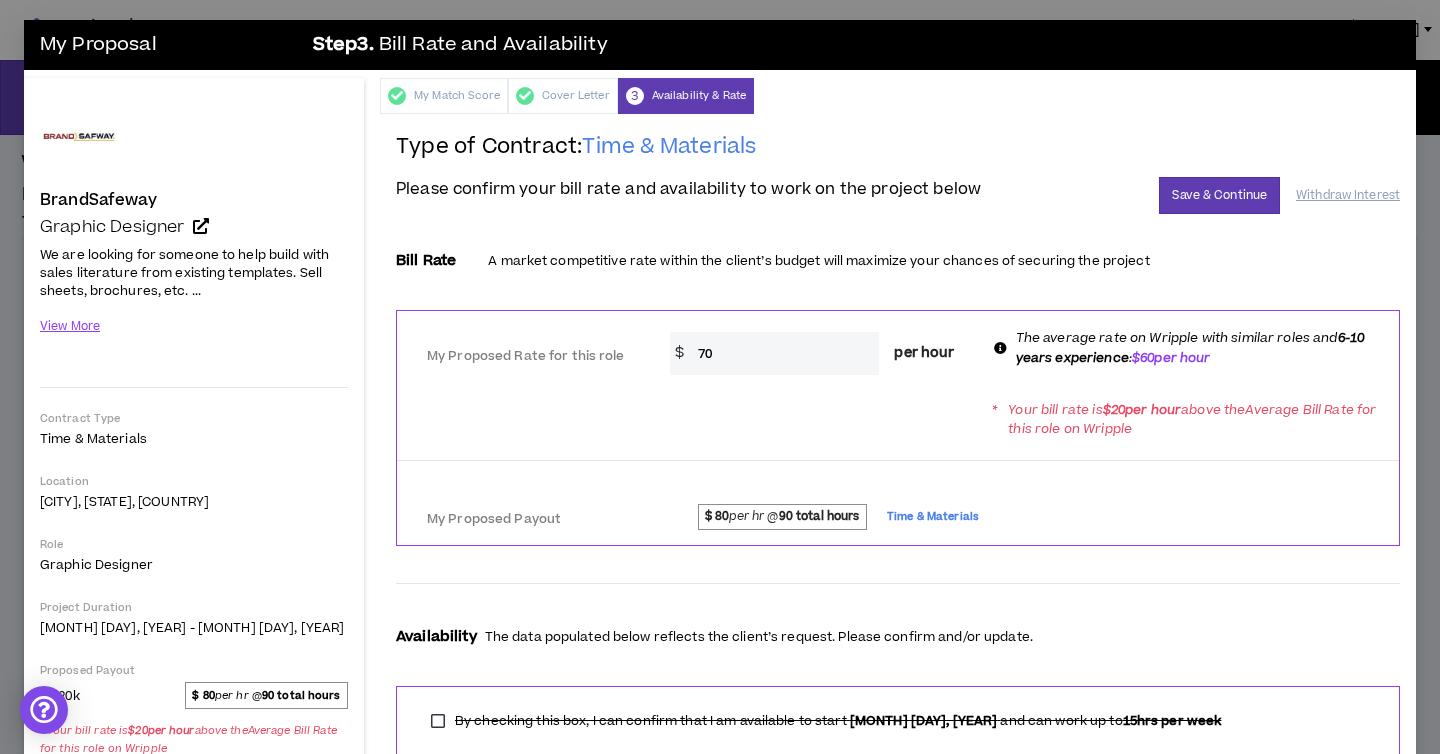 type on "70" 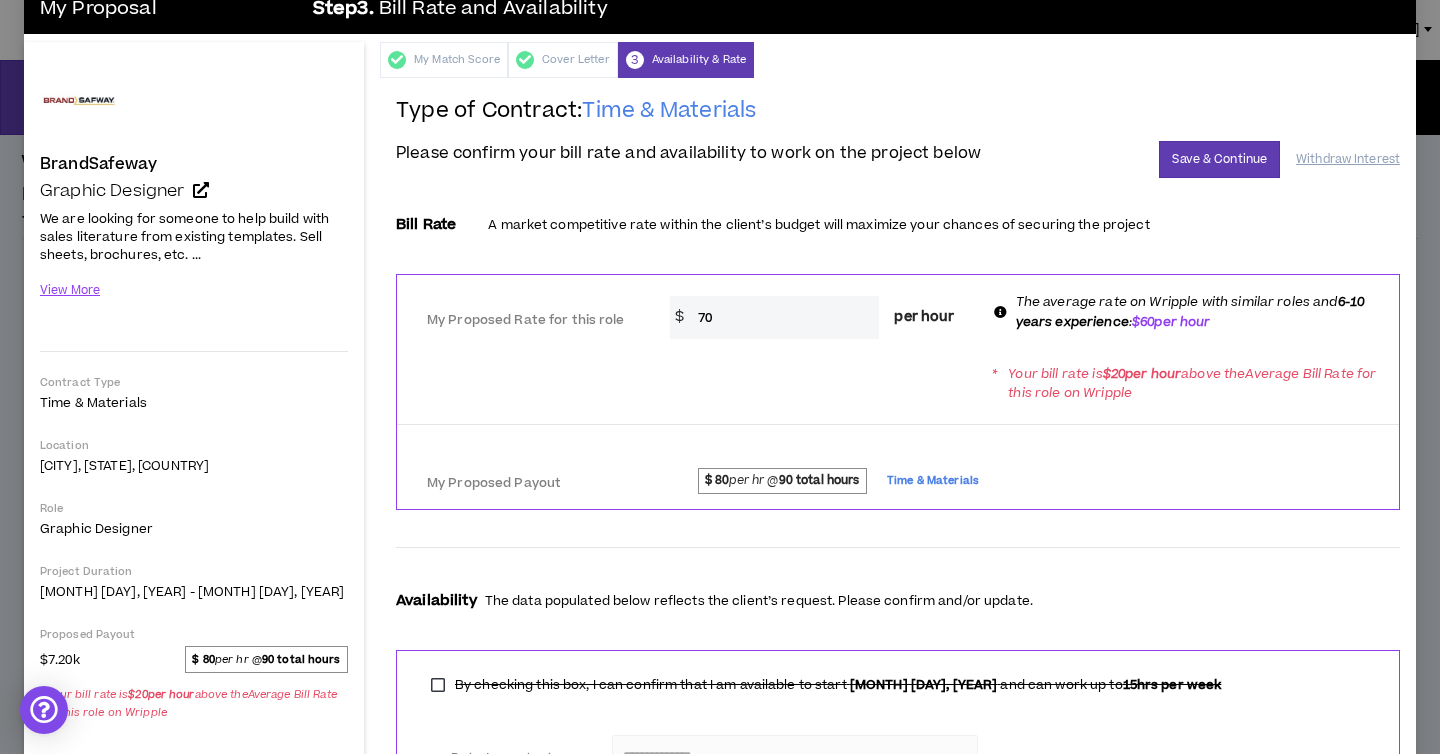 scroll, scrollTop: 0, scrollLeft: 0, axis: both 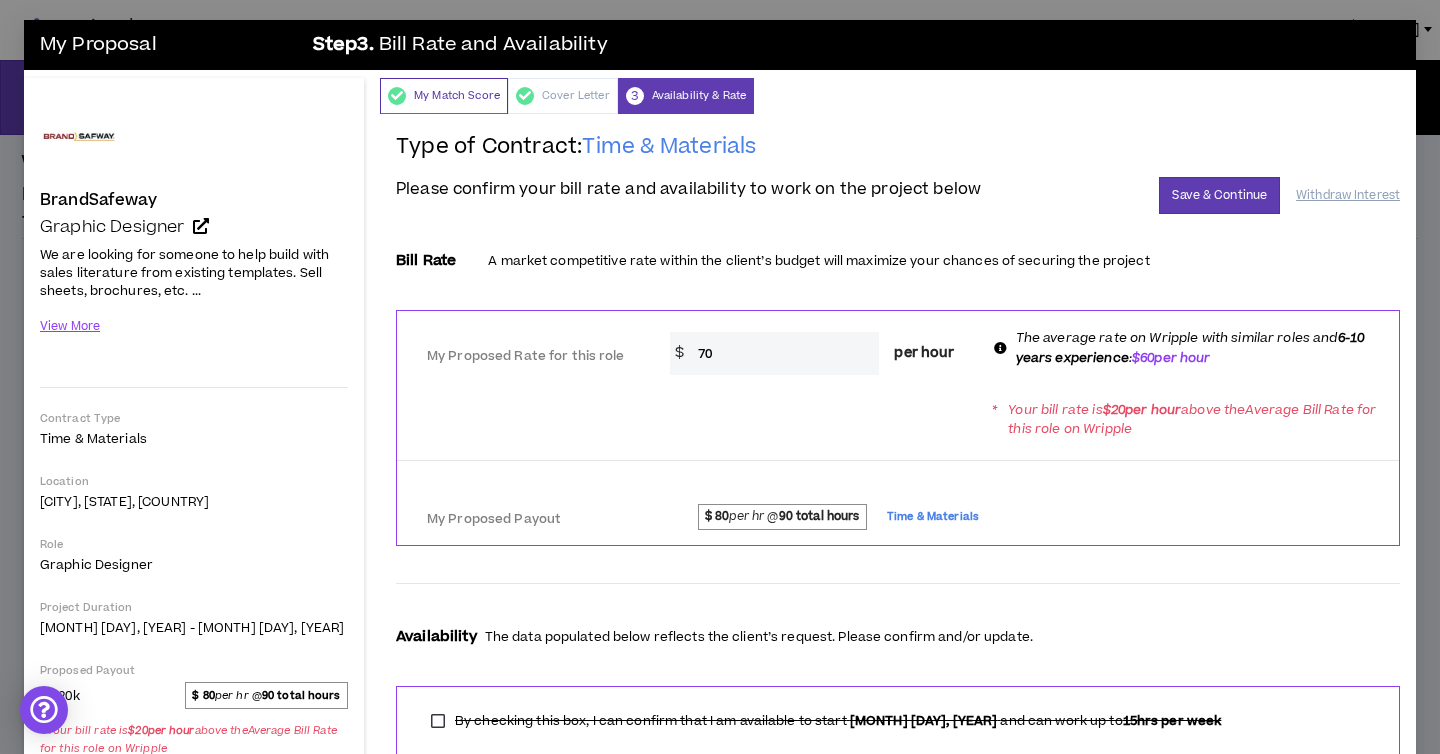 click on "My Match Score" at bounding box center [444, 96] 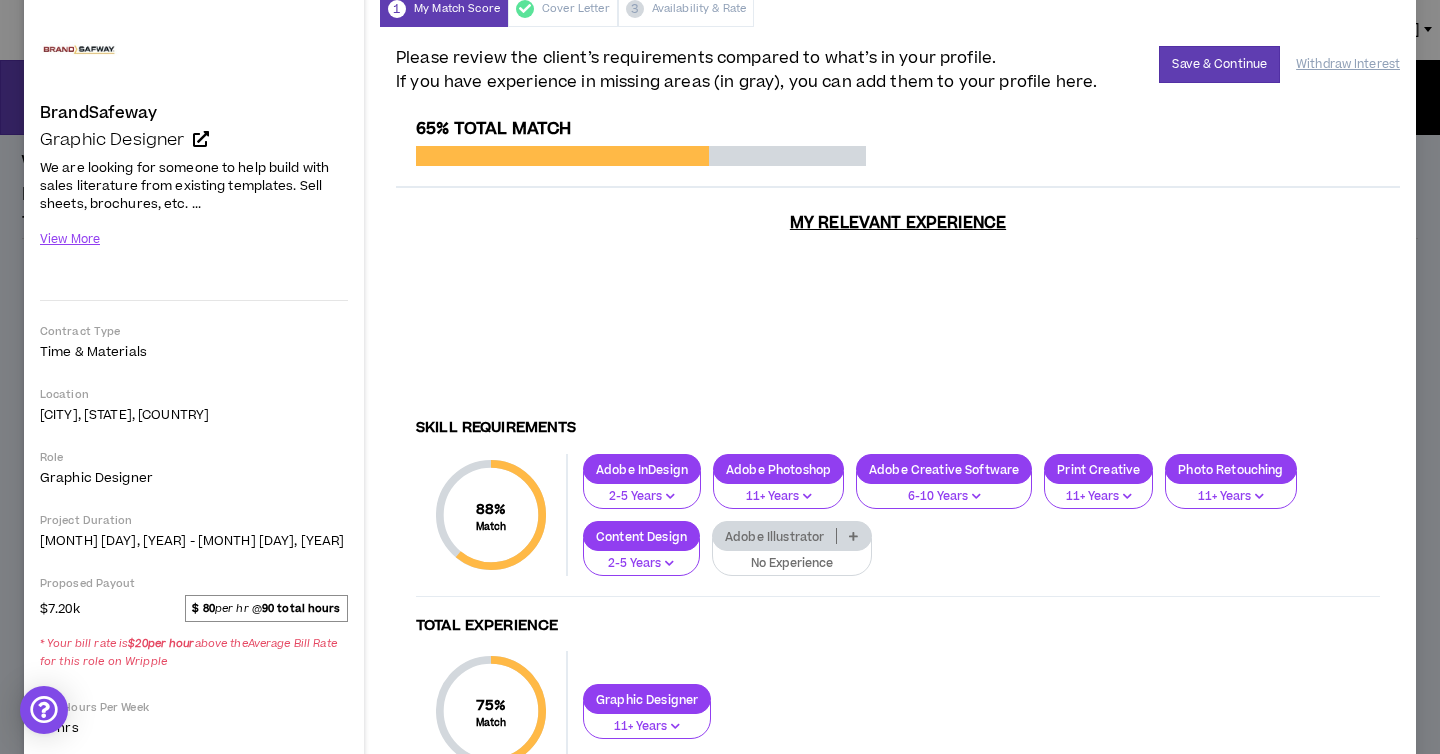 scroll, scrollTop: 130, scrollLeft: 0, axis: vertical 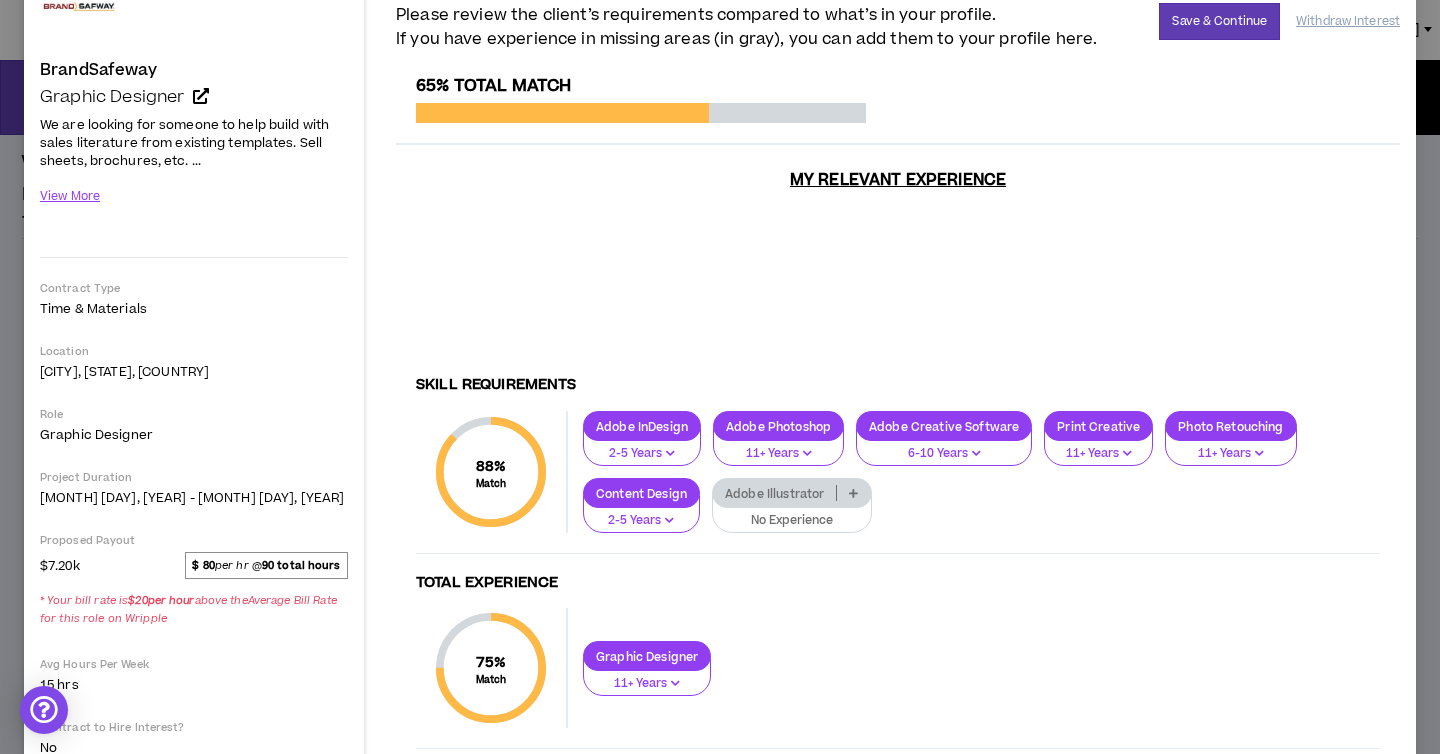 click on "2-5 Years" at bounding box center [642, 454] 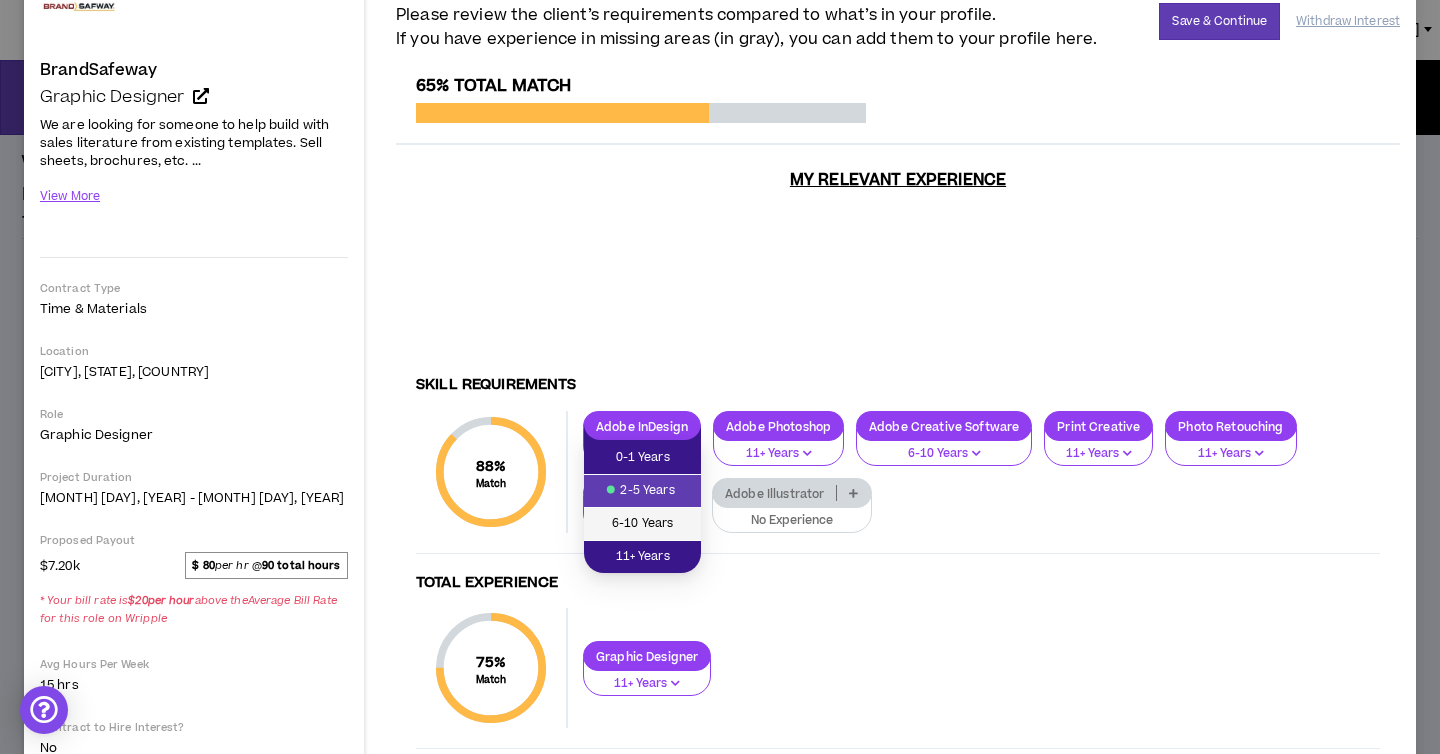 click on "6-10 Years" at bounding box center (642, 524) 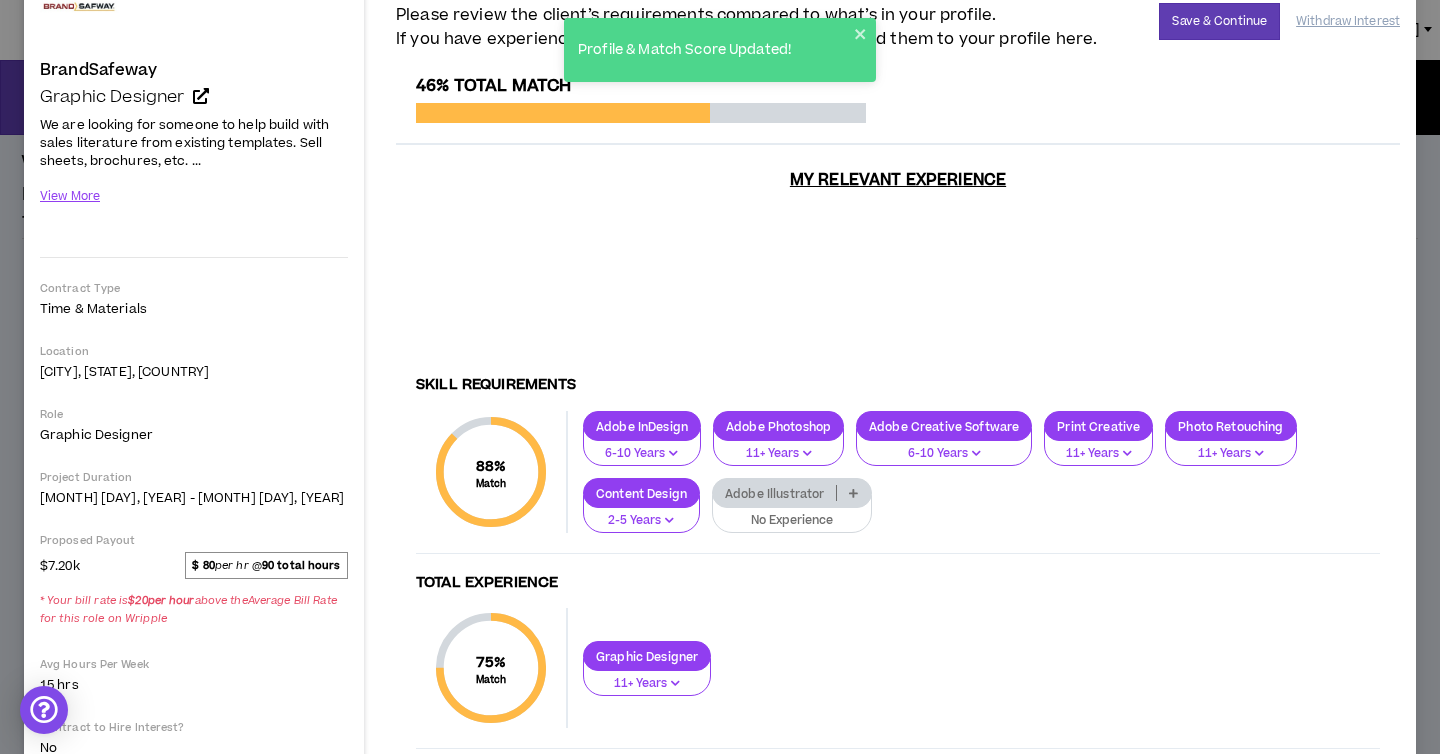 click on "11+ Years" at bounding box center [778, 454] 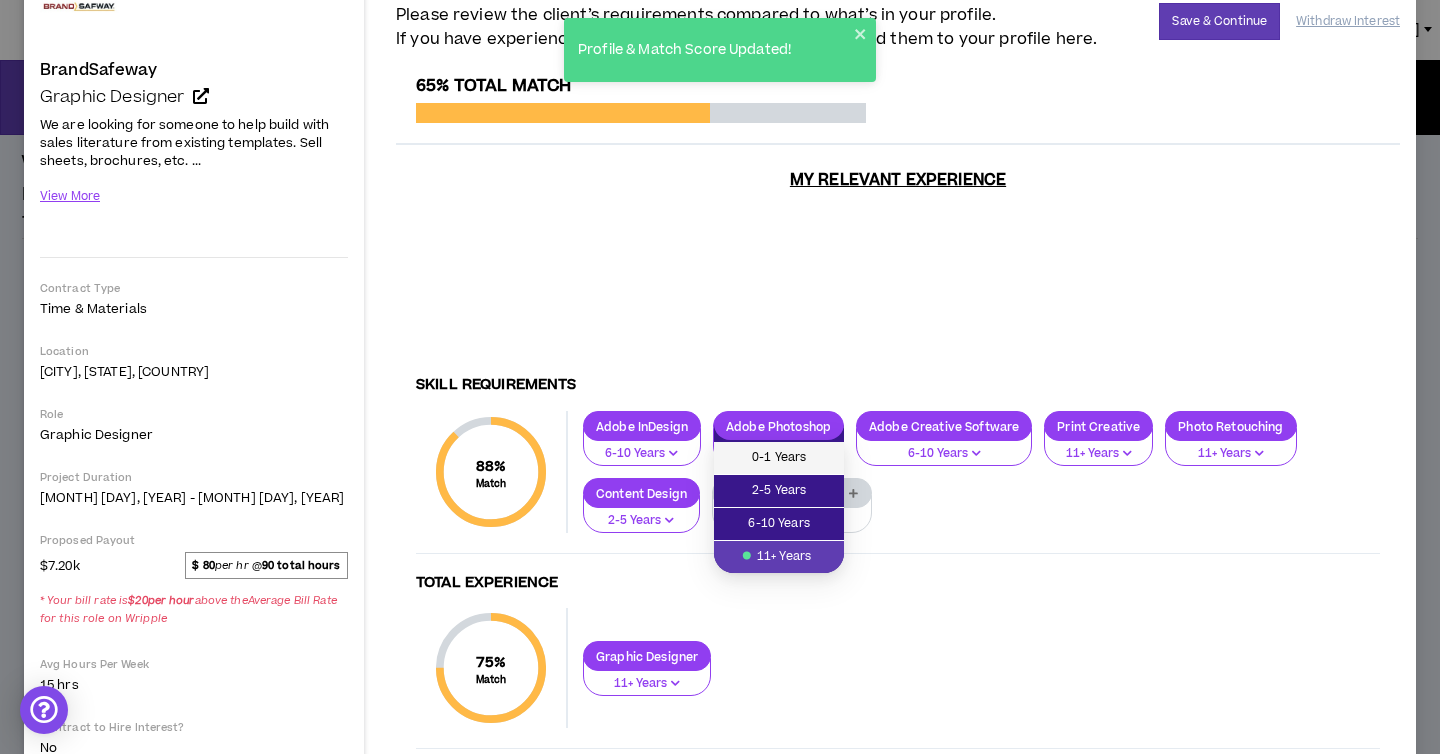 click on "0-1 Years" at bounding box center (779, 458) 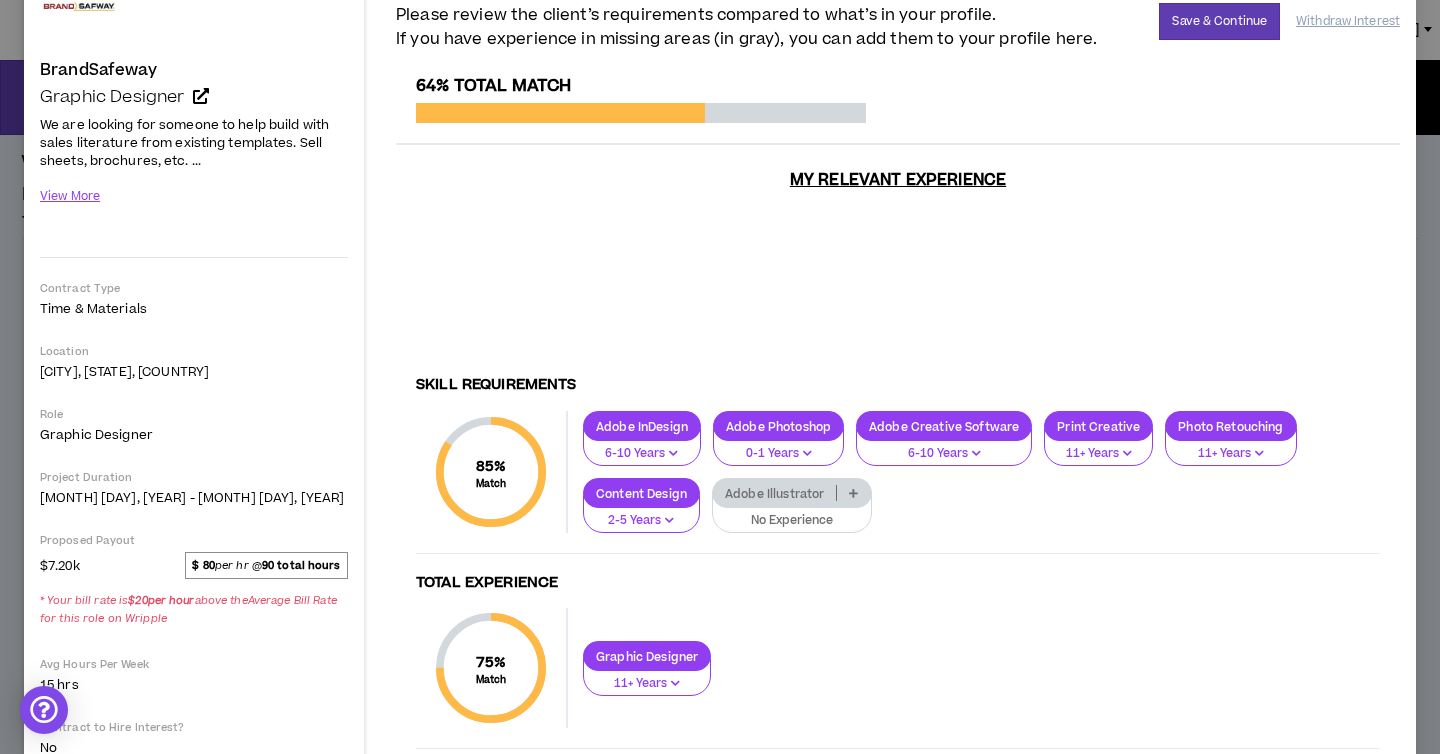 click on "2-5 Years" at bounding box center [641, 521] 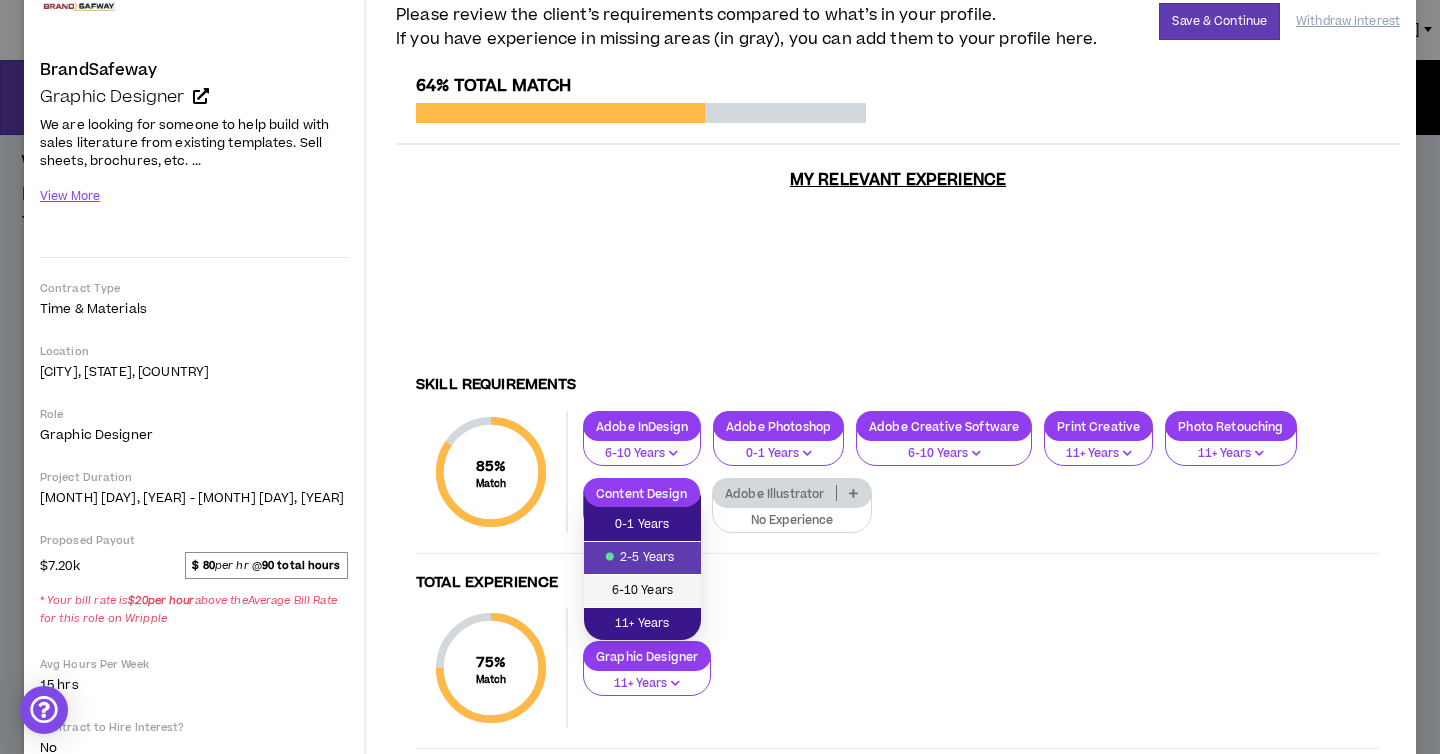click on "6-10 Years" at bounding box center (642, 591) 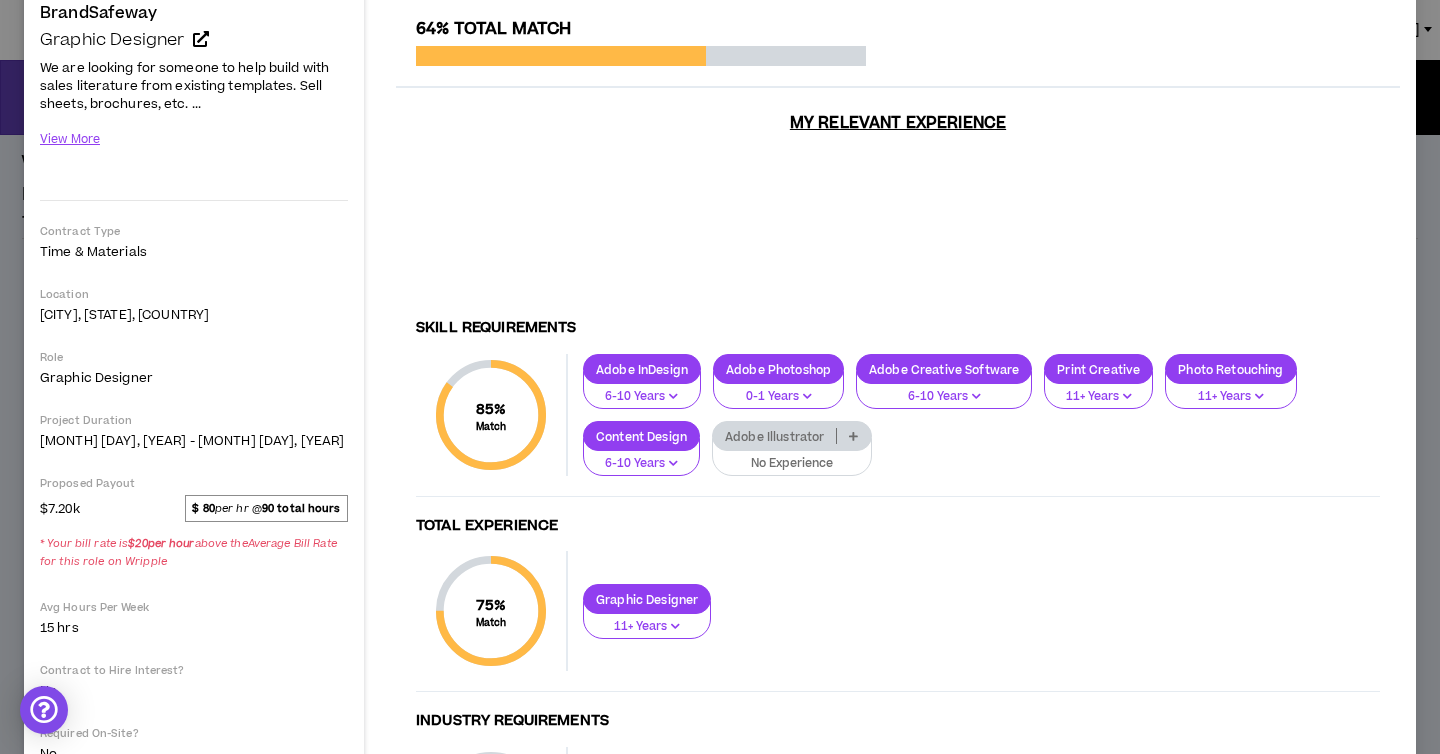 scroll, scrollTop: 193, scrollLeft: 0, axis: vertical 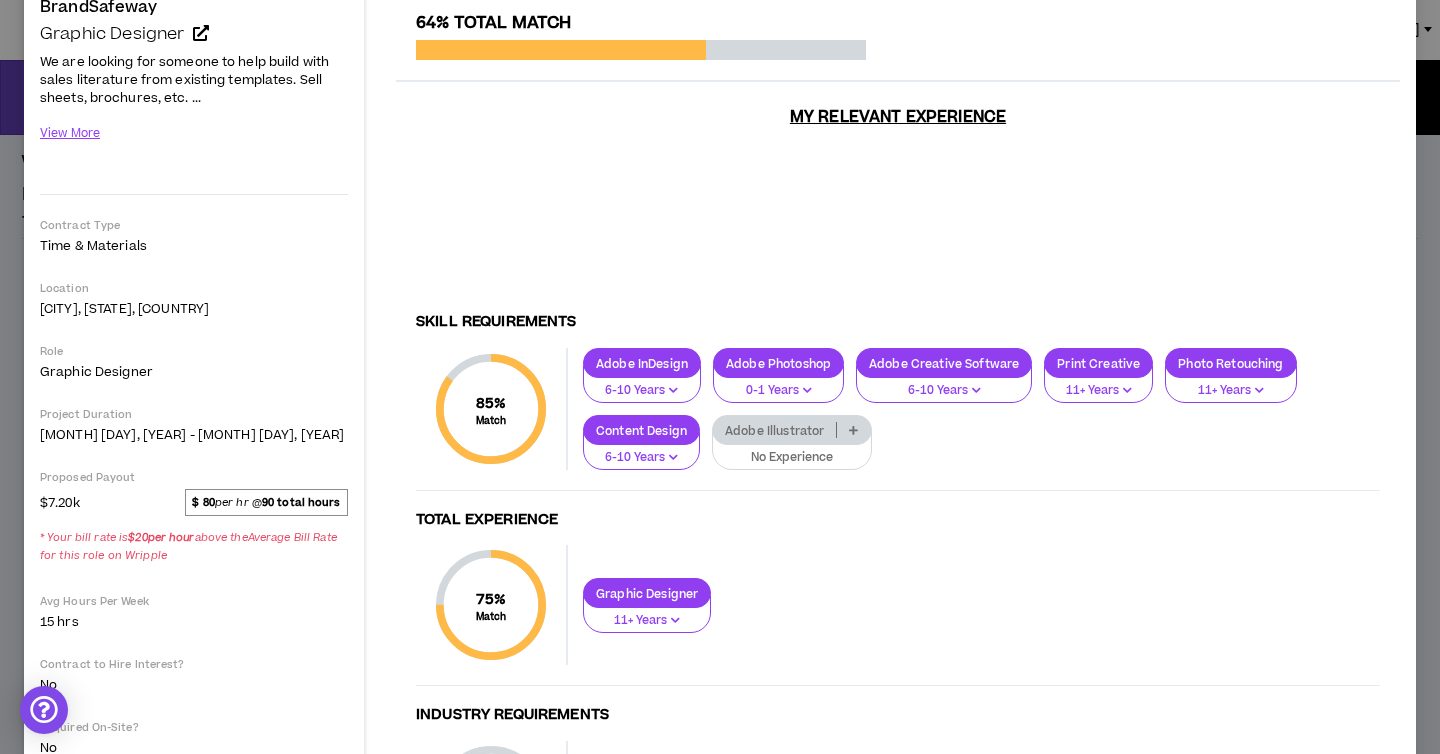 click at bounding box center (853, 430) 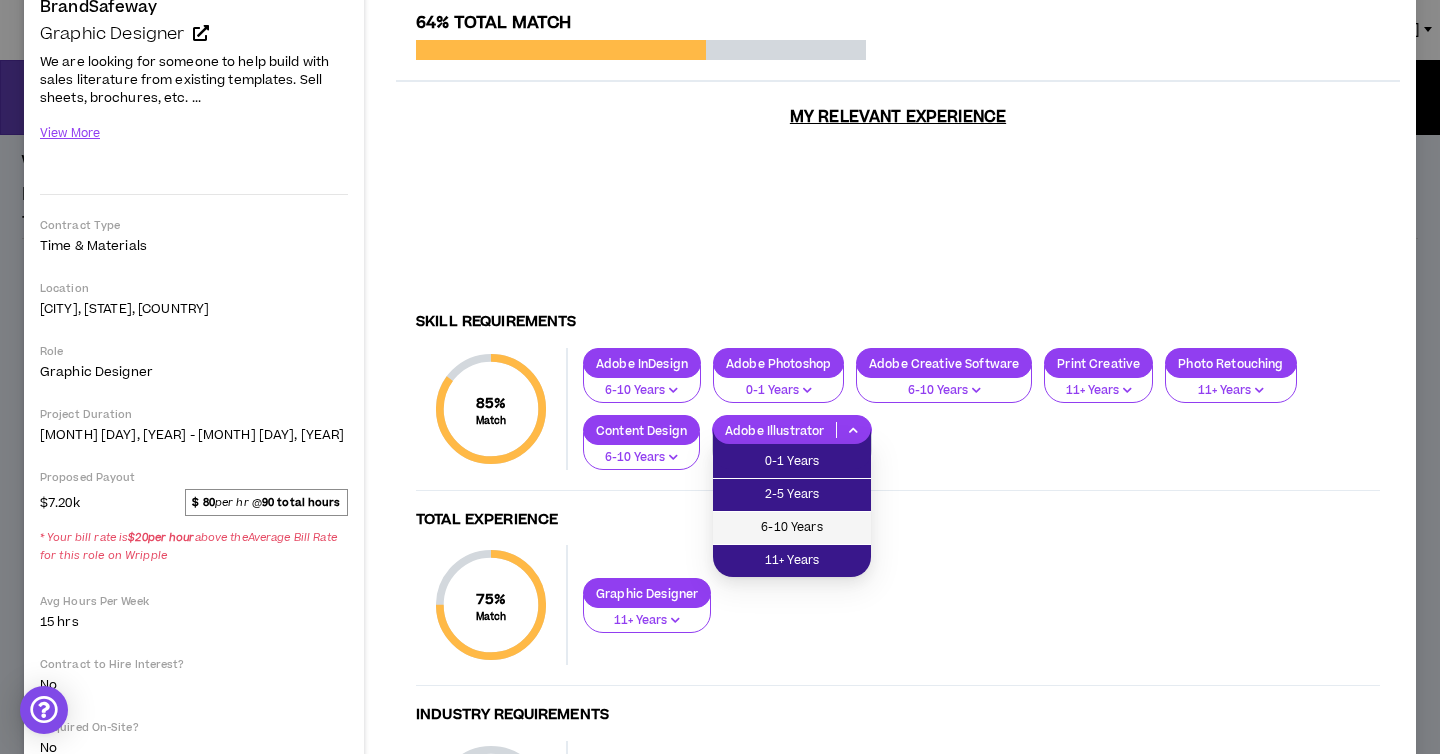 click on "6-10 Years" at bounding box center [792, 528] 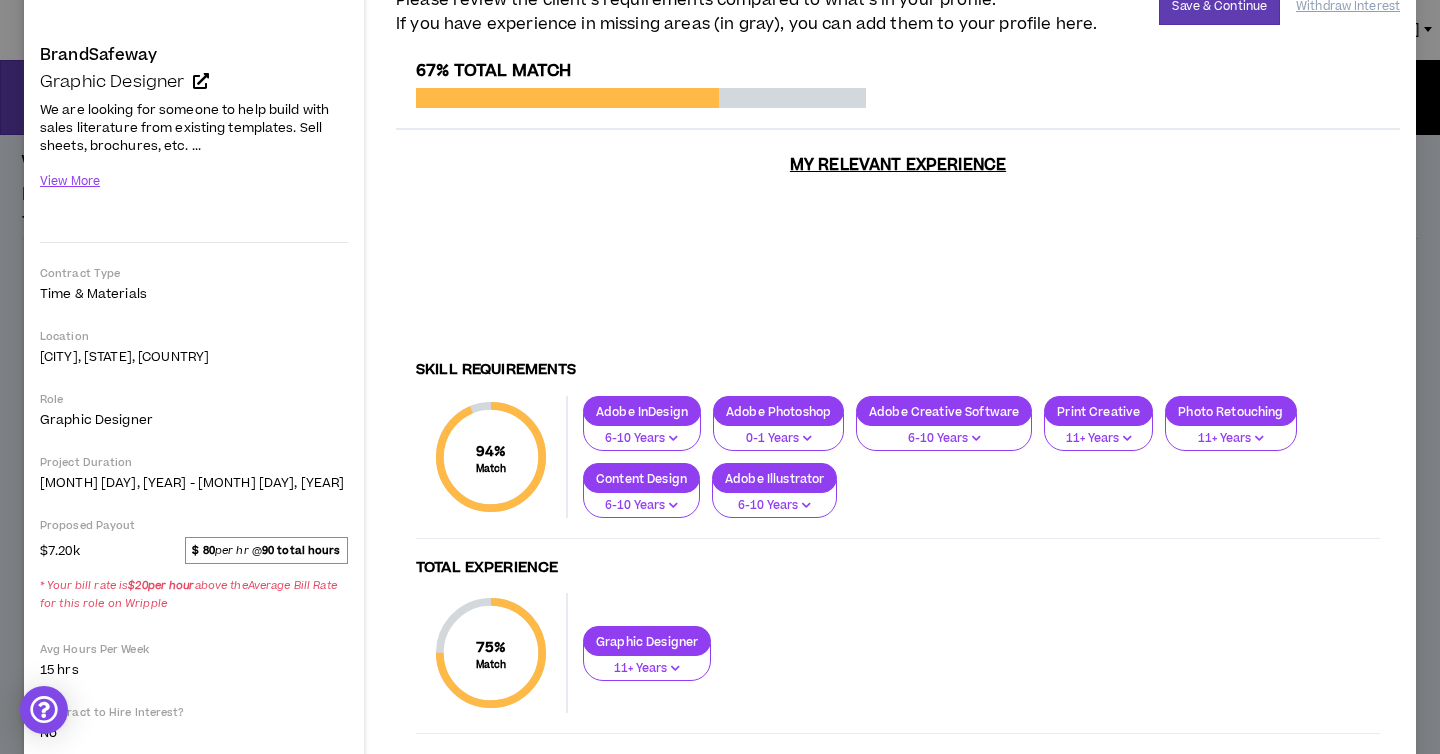 scroll, scrollTop: 0, scrollLeft: 0, axis: both 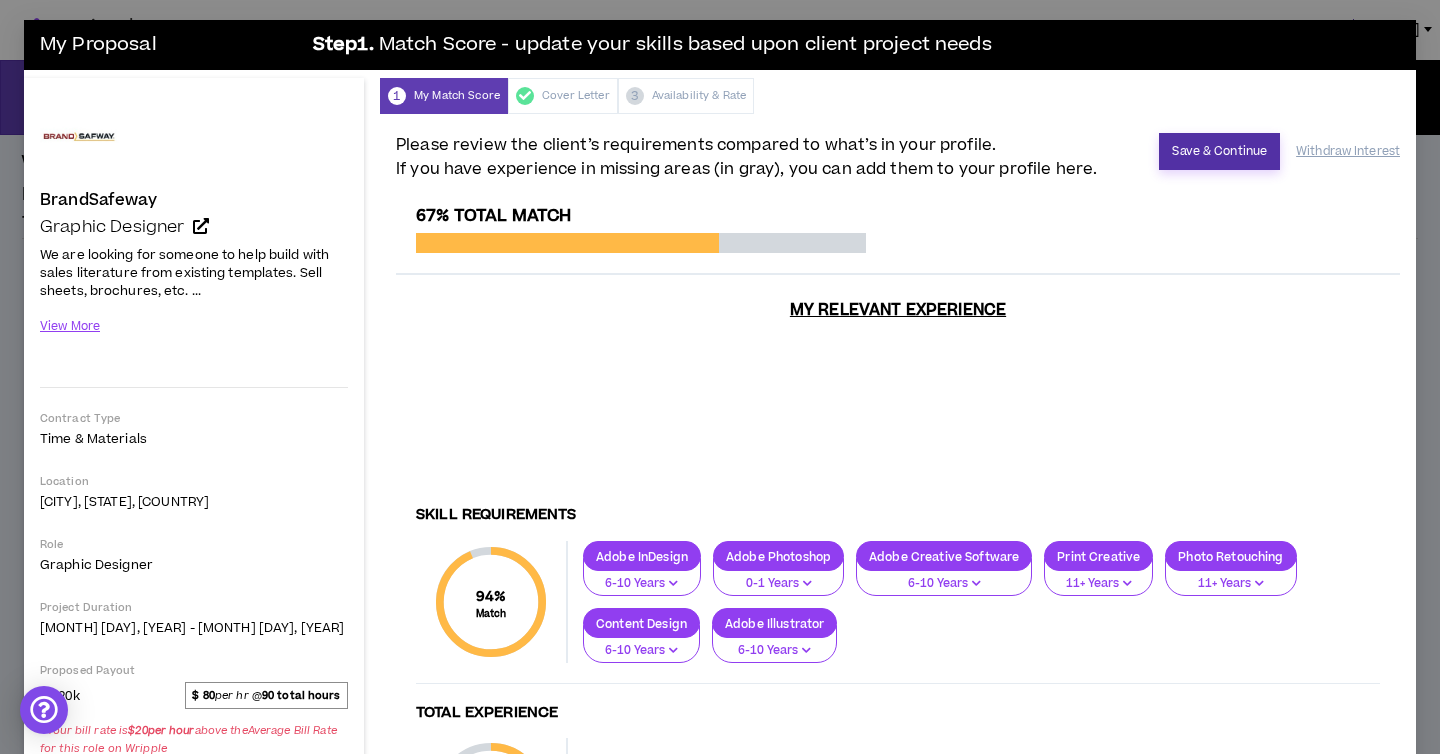 click on "Save & Continue" at bounding box center [1219, 151] 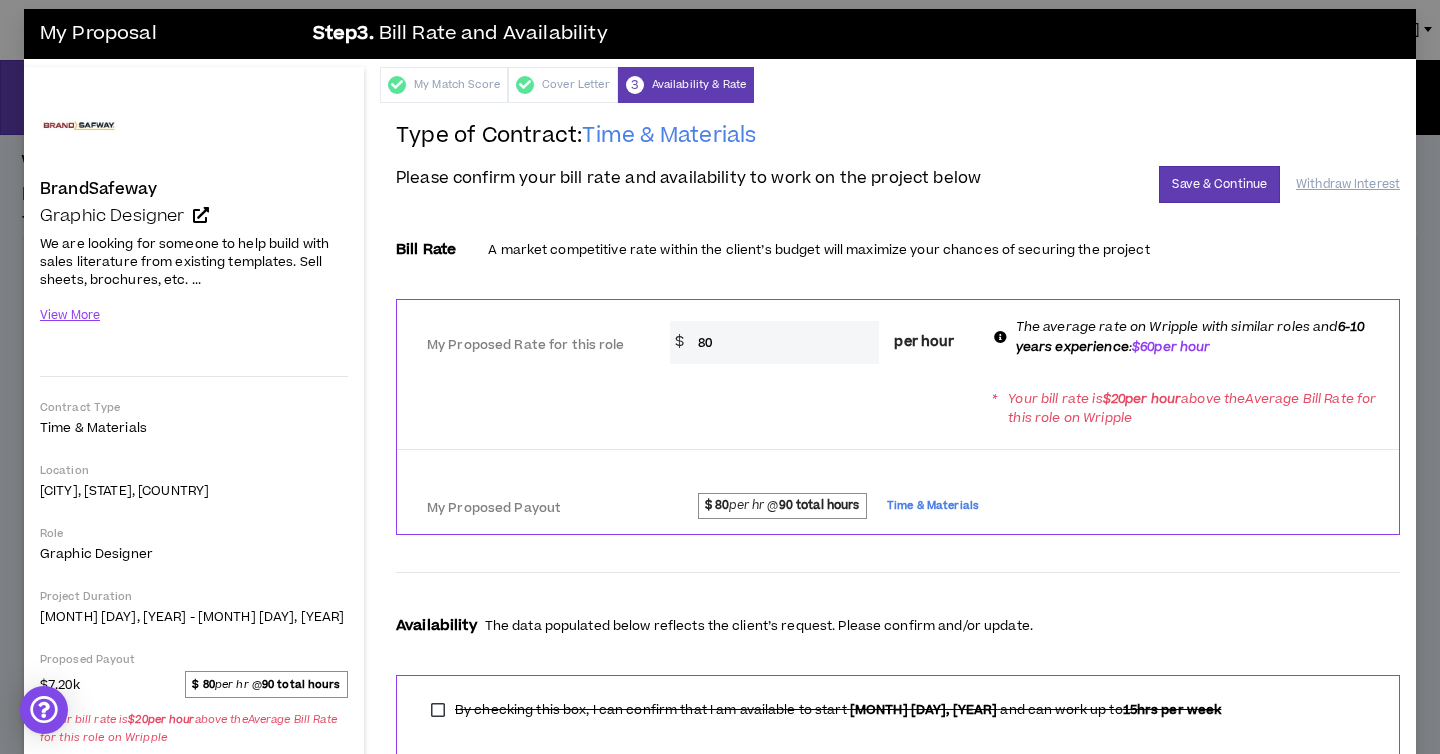 scroll, scrollTop: 0, scrollLeft: 0, axis: both 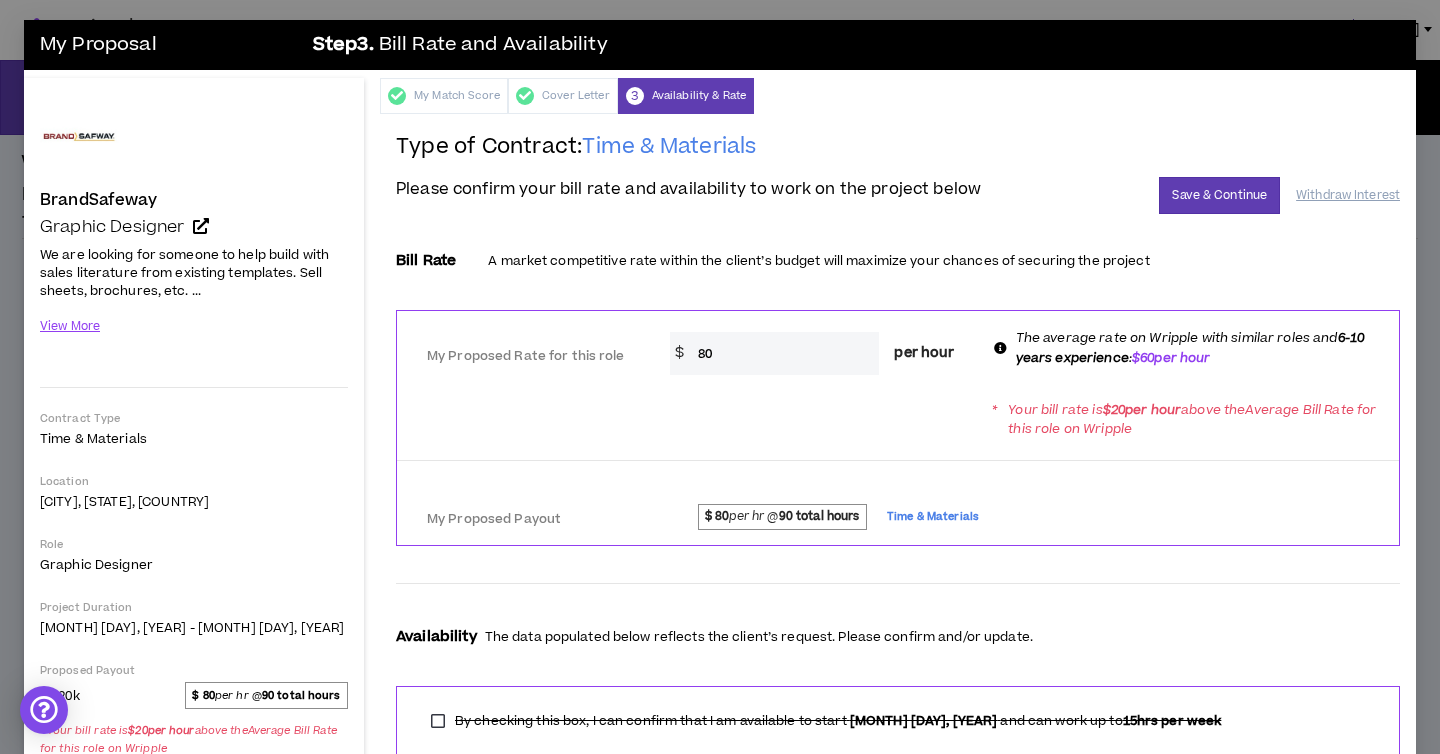 drag, startPoint x: 778, startPoint y: 351, endPoint x: 678, endPoint y: 344, distance: 100.2447 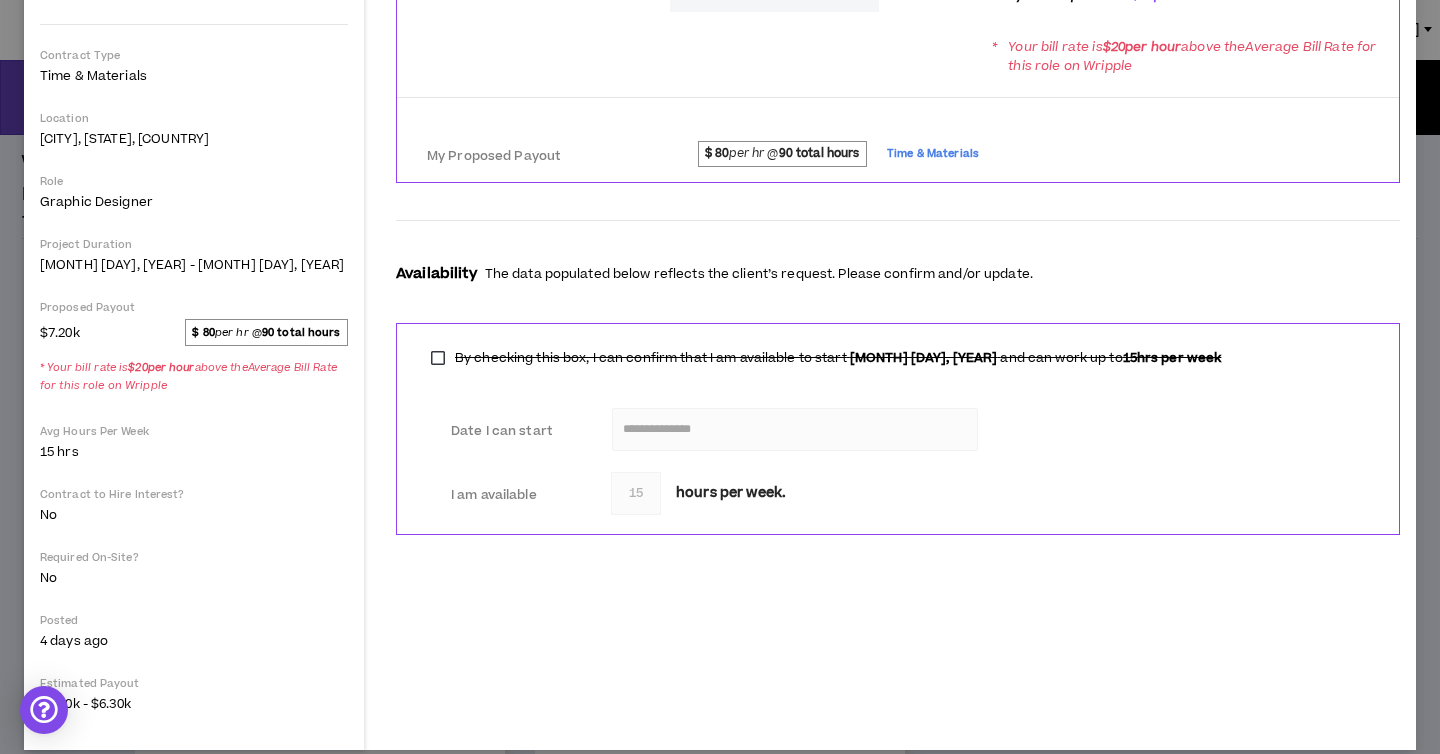 scroll, scrollTop: 384, scrollLeft: 0, axis: vertical 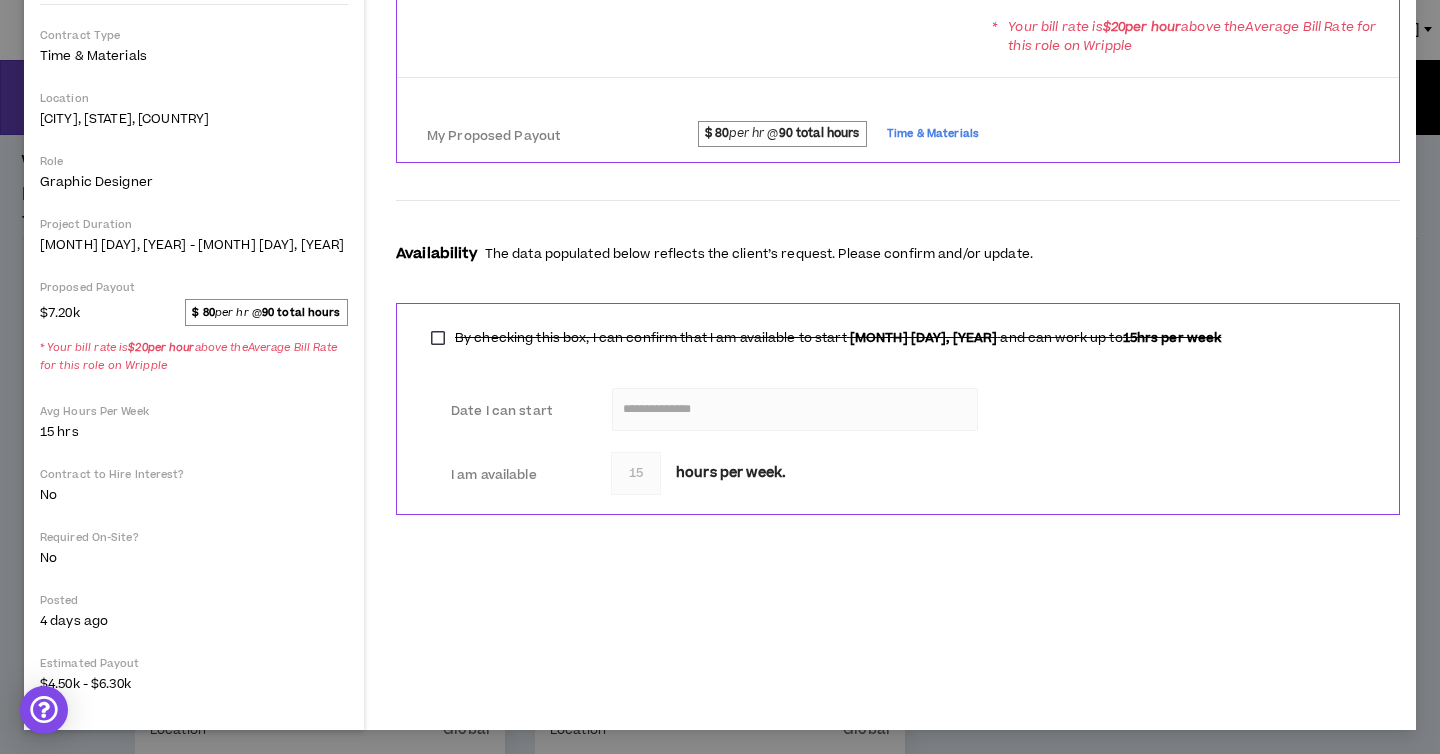 type on "70" 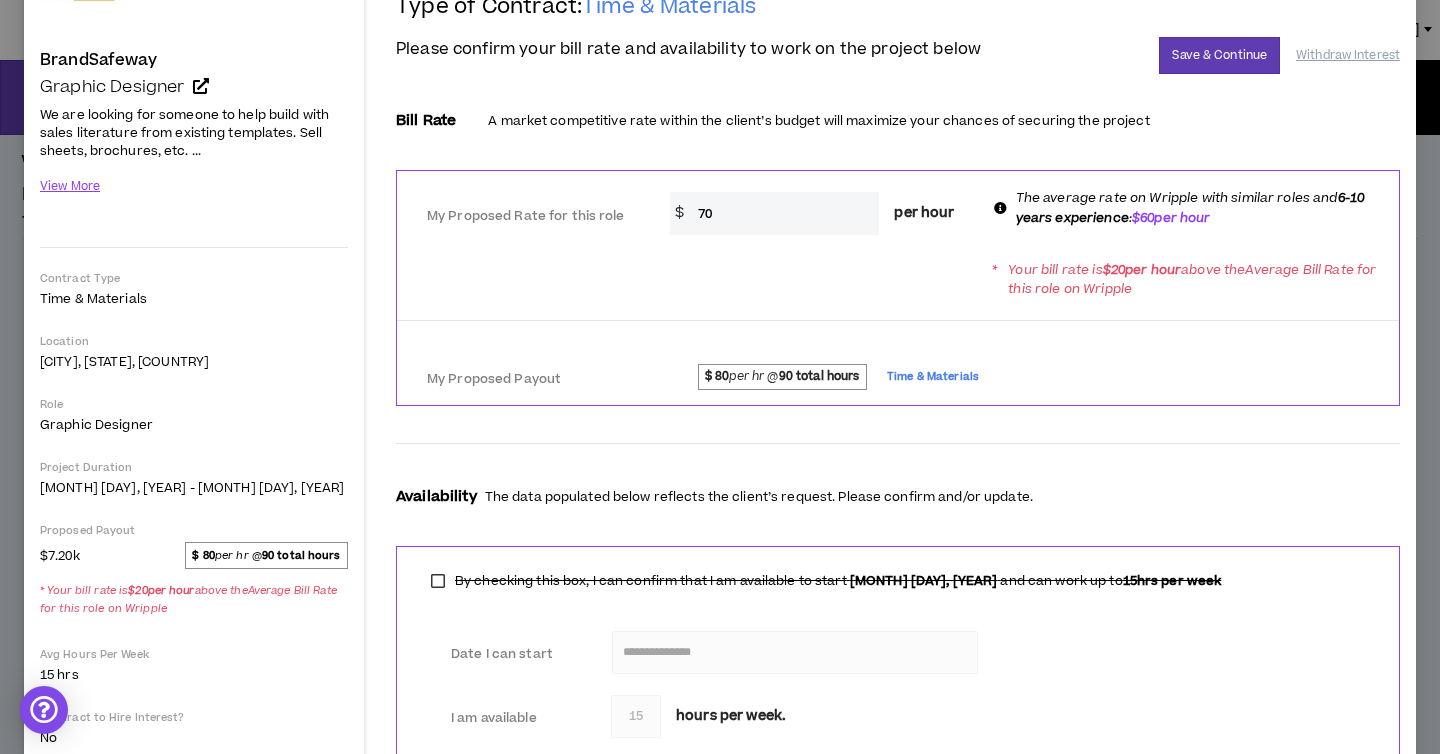 scroll, scrollTop: 59, scrollLeft: 0, axis: vertical 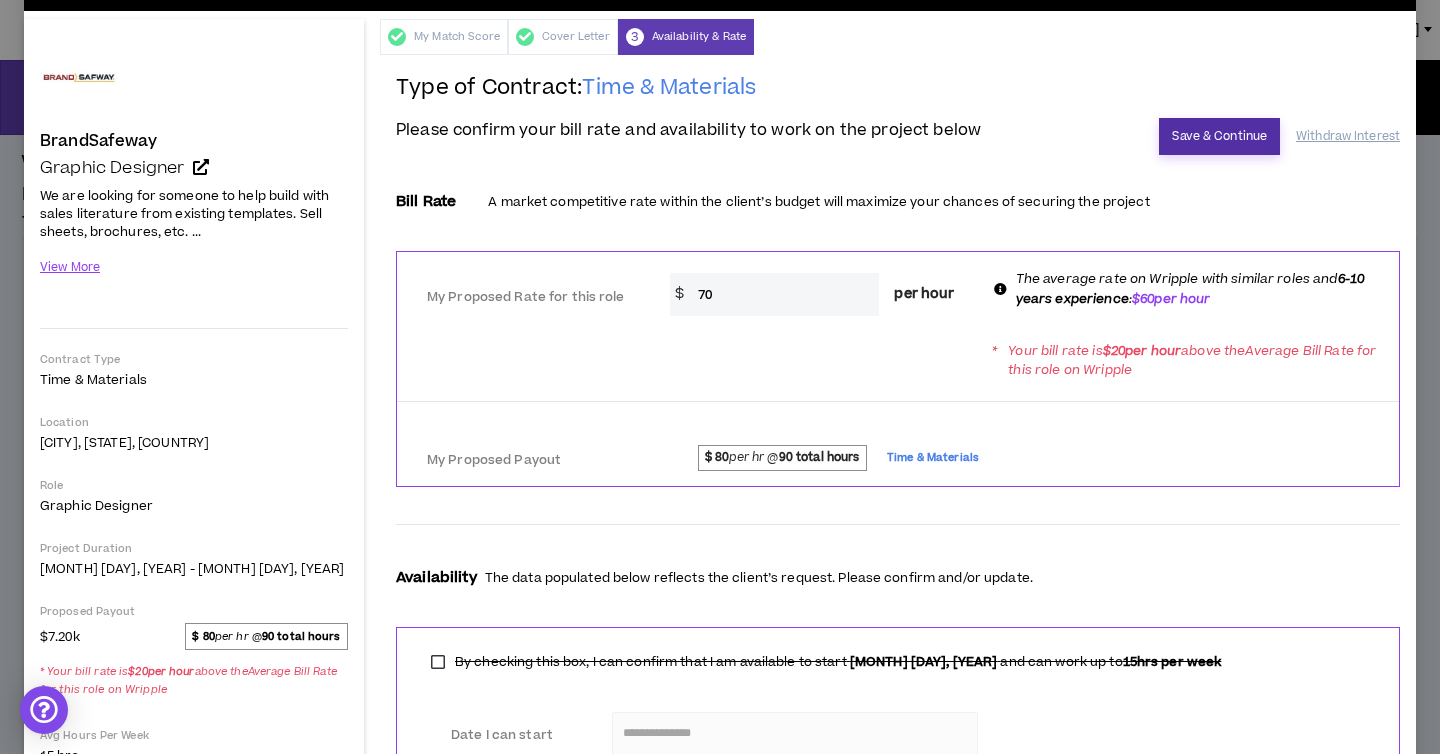 click on "Save & Continue" at bounding box center (1219, 136) 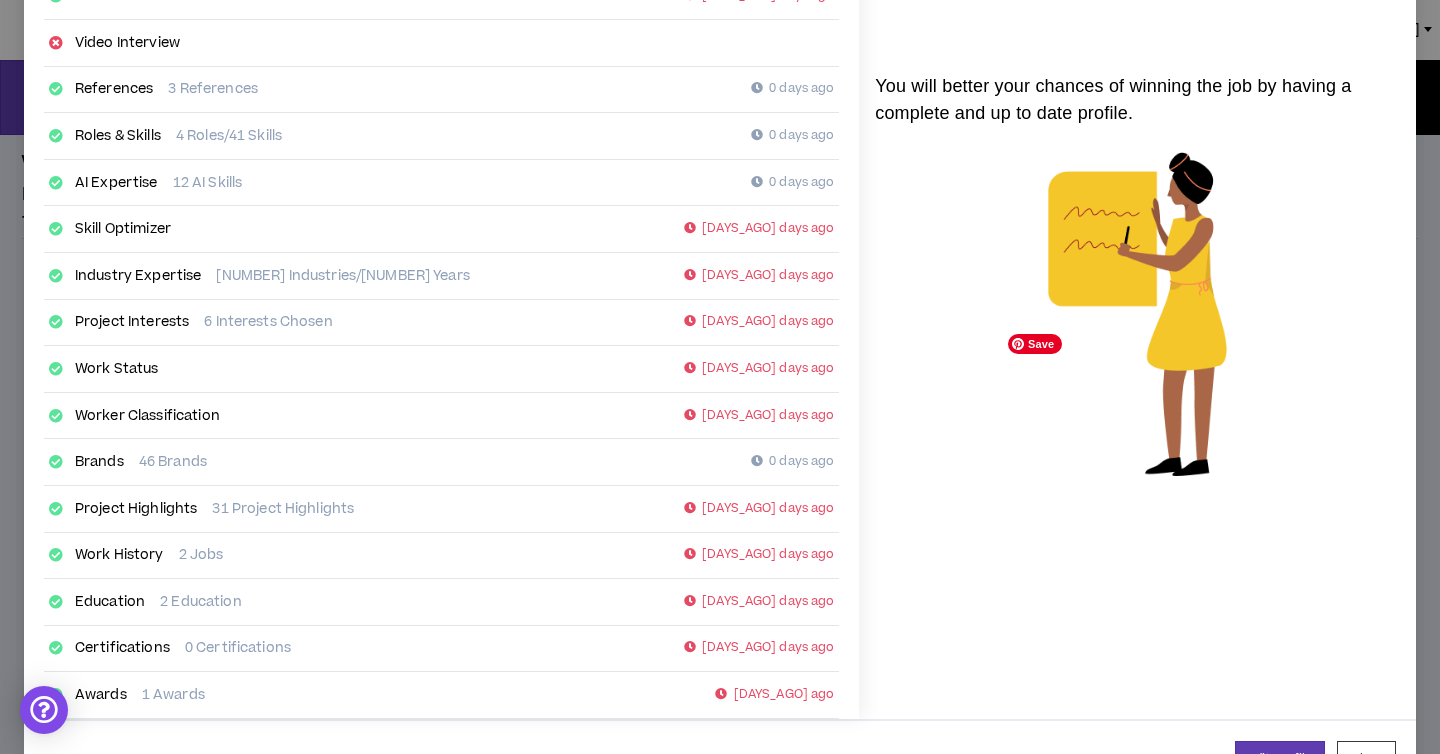 scroll, scrollTop: 298, scrollLeft: 0, axis: vertical 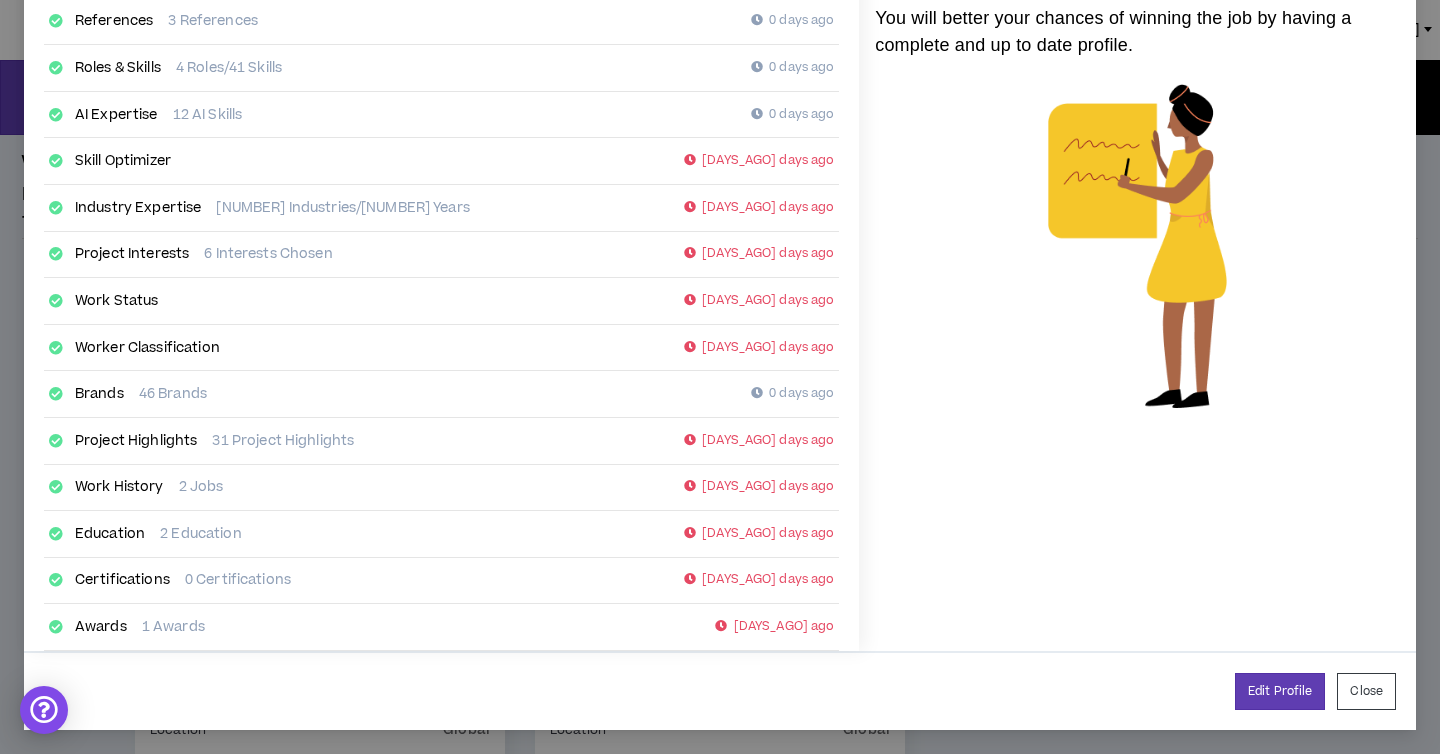 click on "Close" at bounding box center [1366, 691] 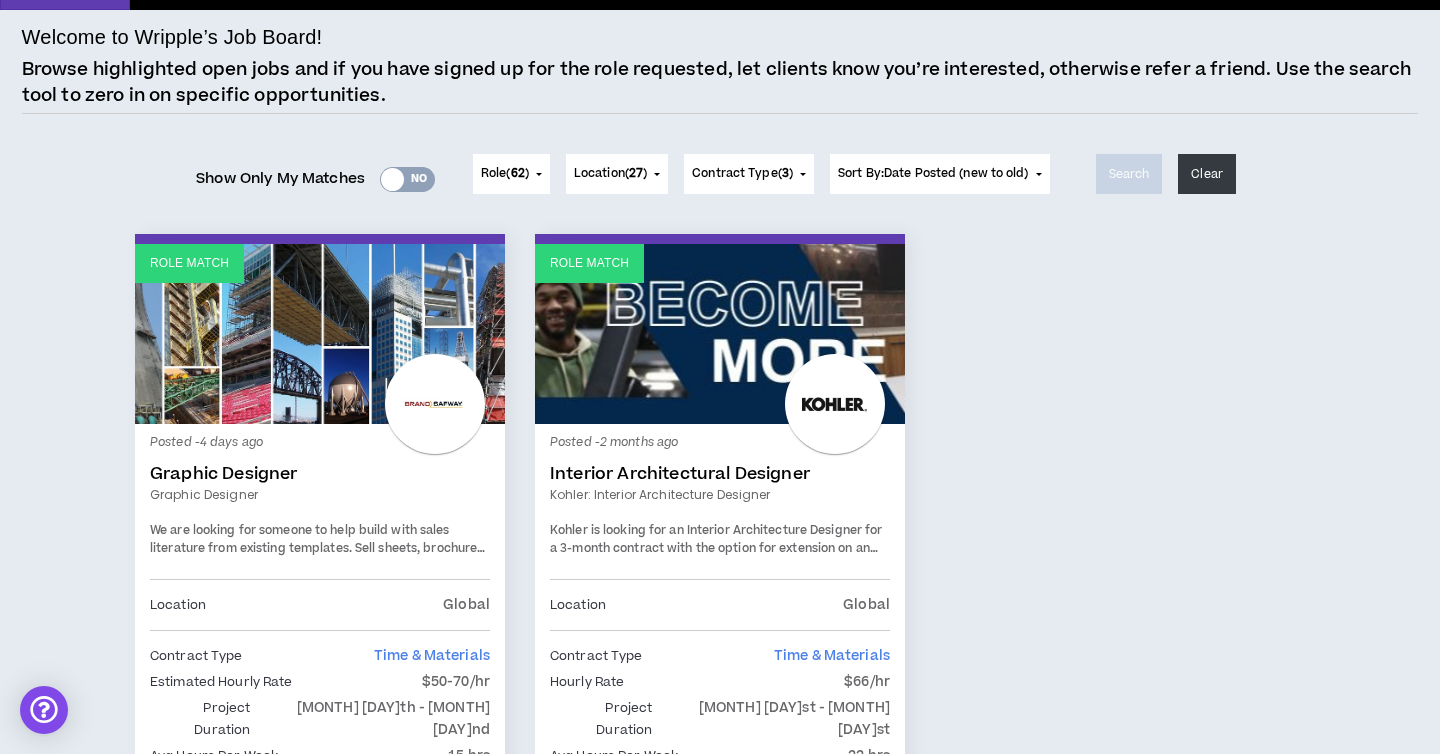 scroll, scrollTop: 0, scrollLeft: 0, axis: both 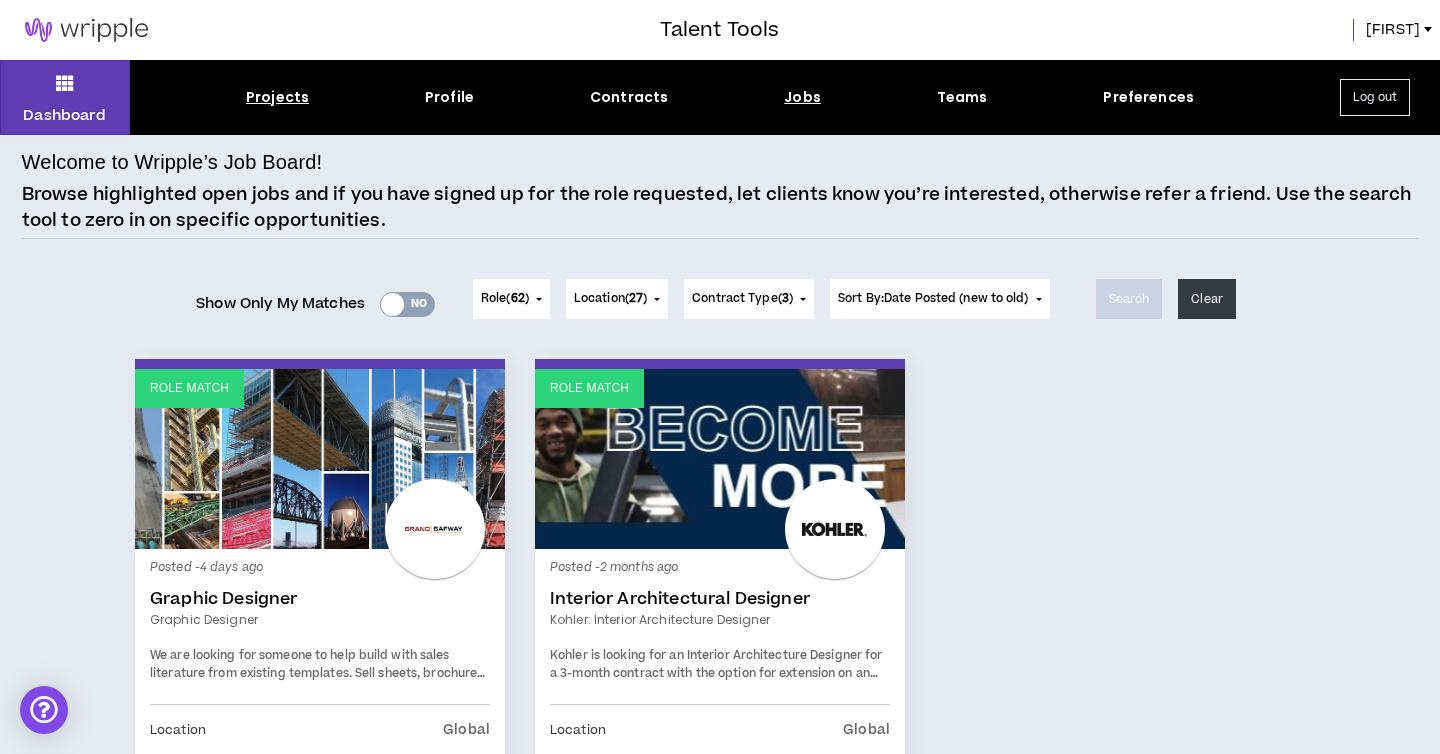 click on "Projects" at bounding box center (277, 97) 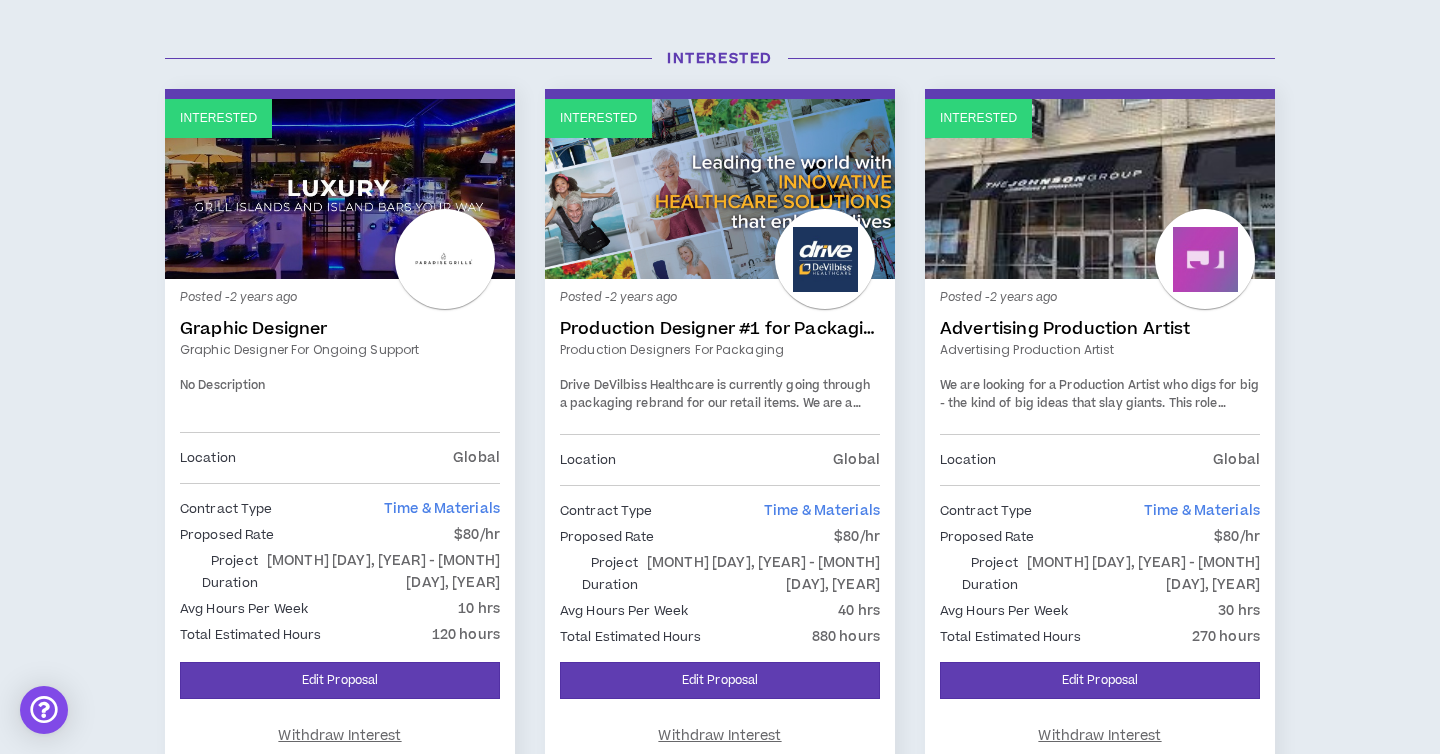 scroll, scrollTop: 0, scrollLeft: 0, axis: both 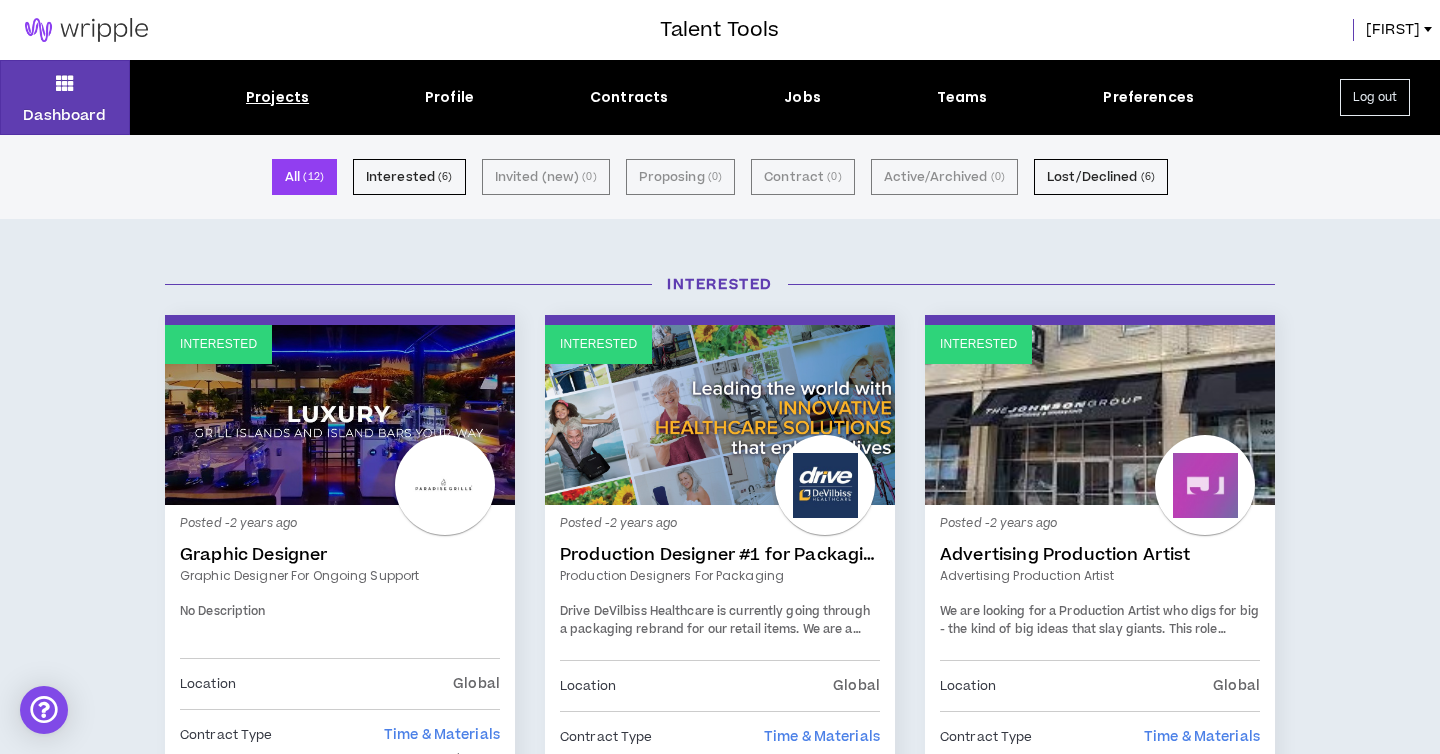 click on "Projects" at bounding box center [277, 97] 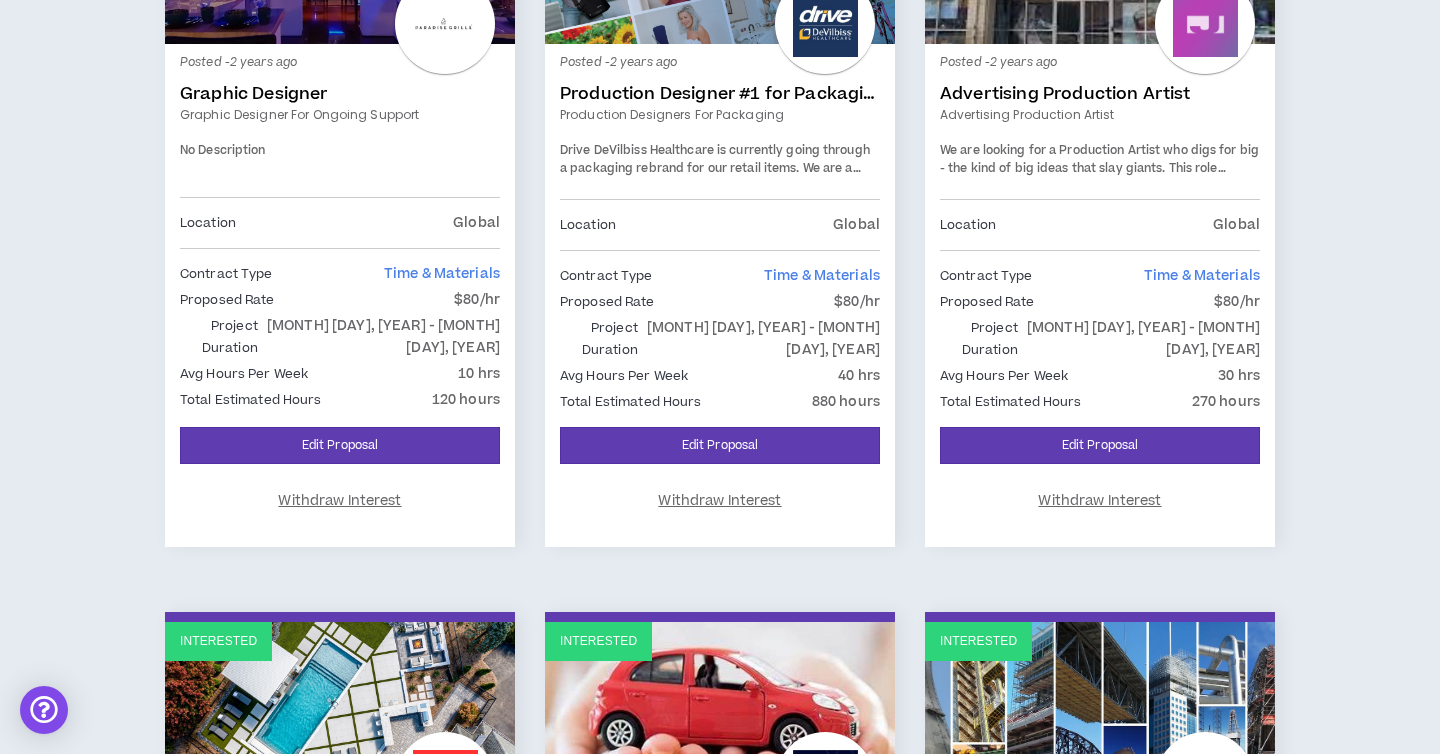 scroll, scrollTop: 462, scrollLeft: 0, axis: vertical 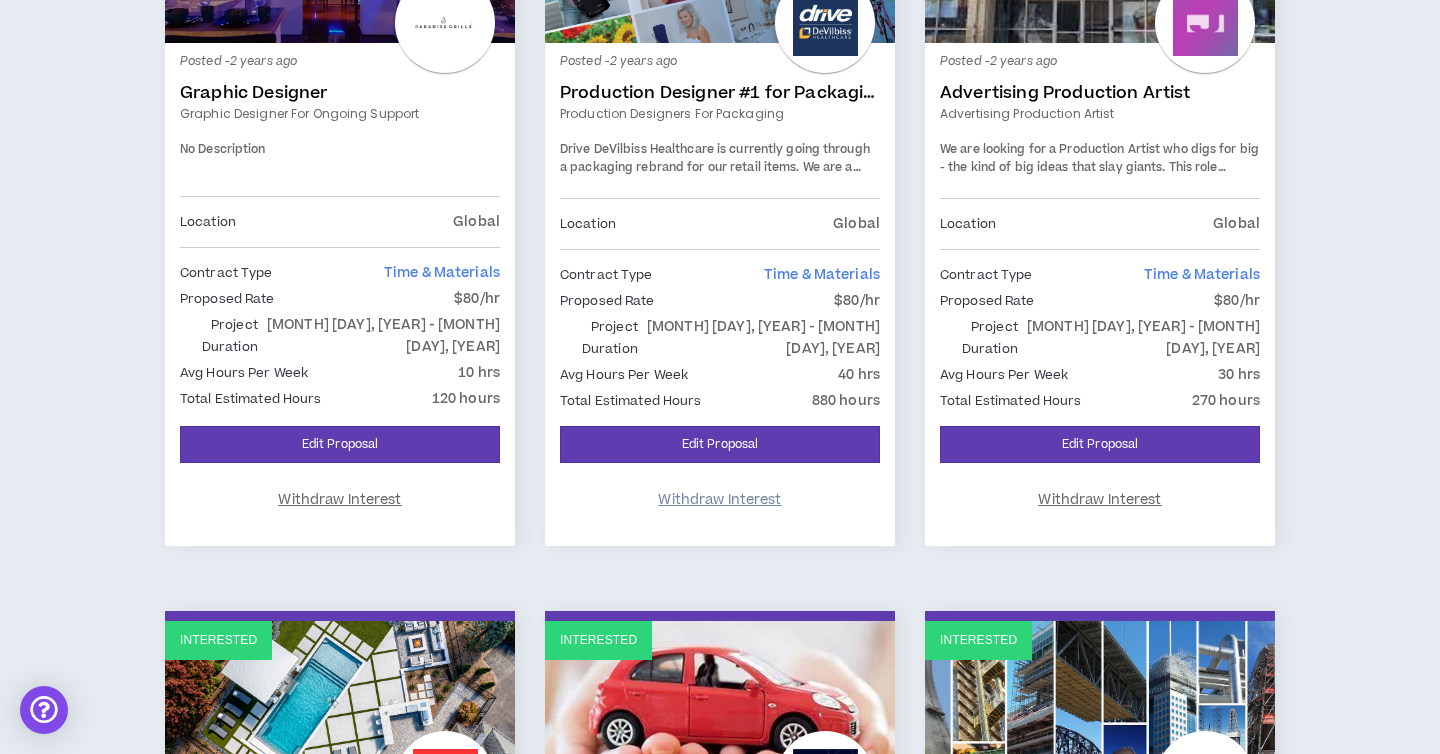 click on "Withdraw Interest" at bounding box center [720, 500] 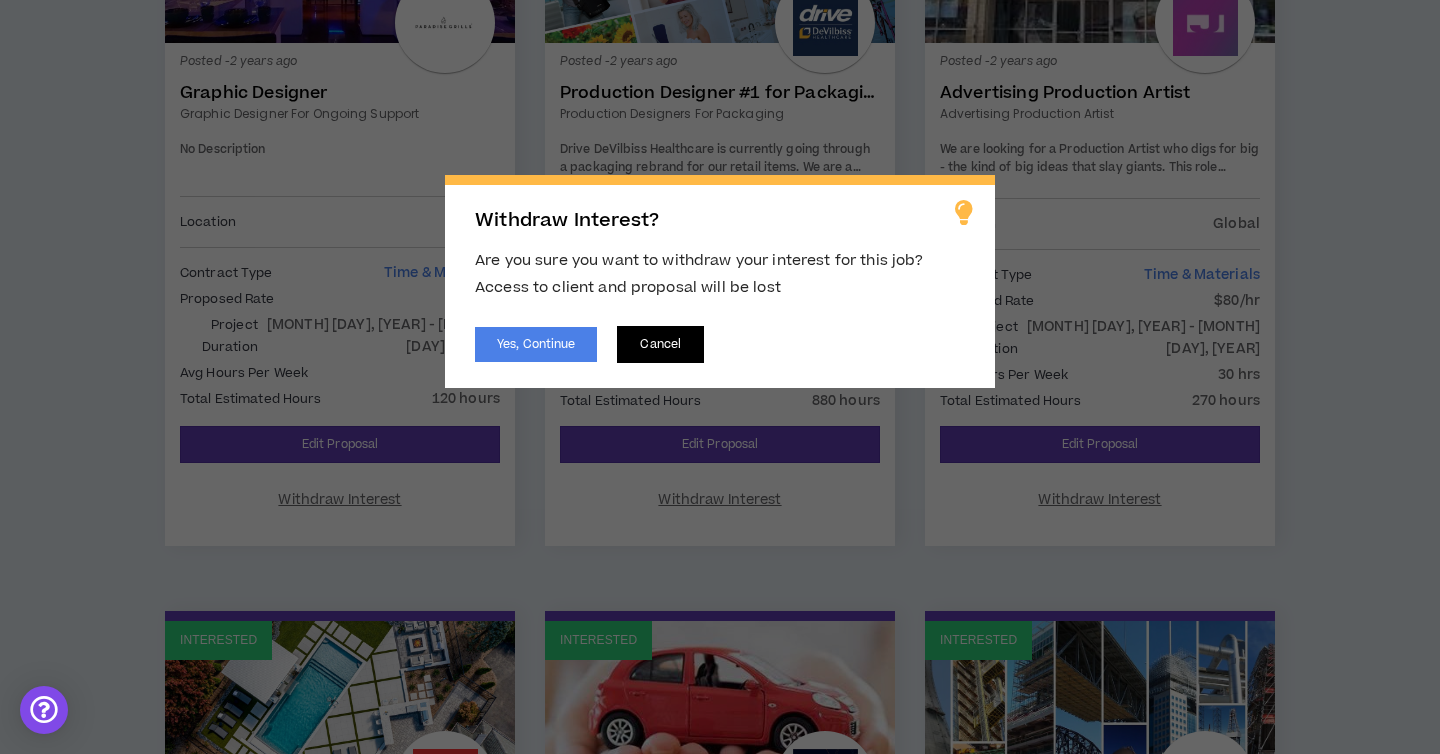 click on "Cancel" at bounding box center (660, 344) 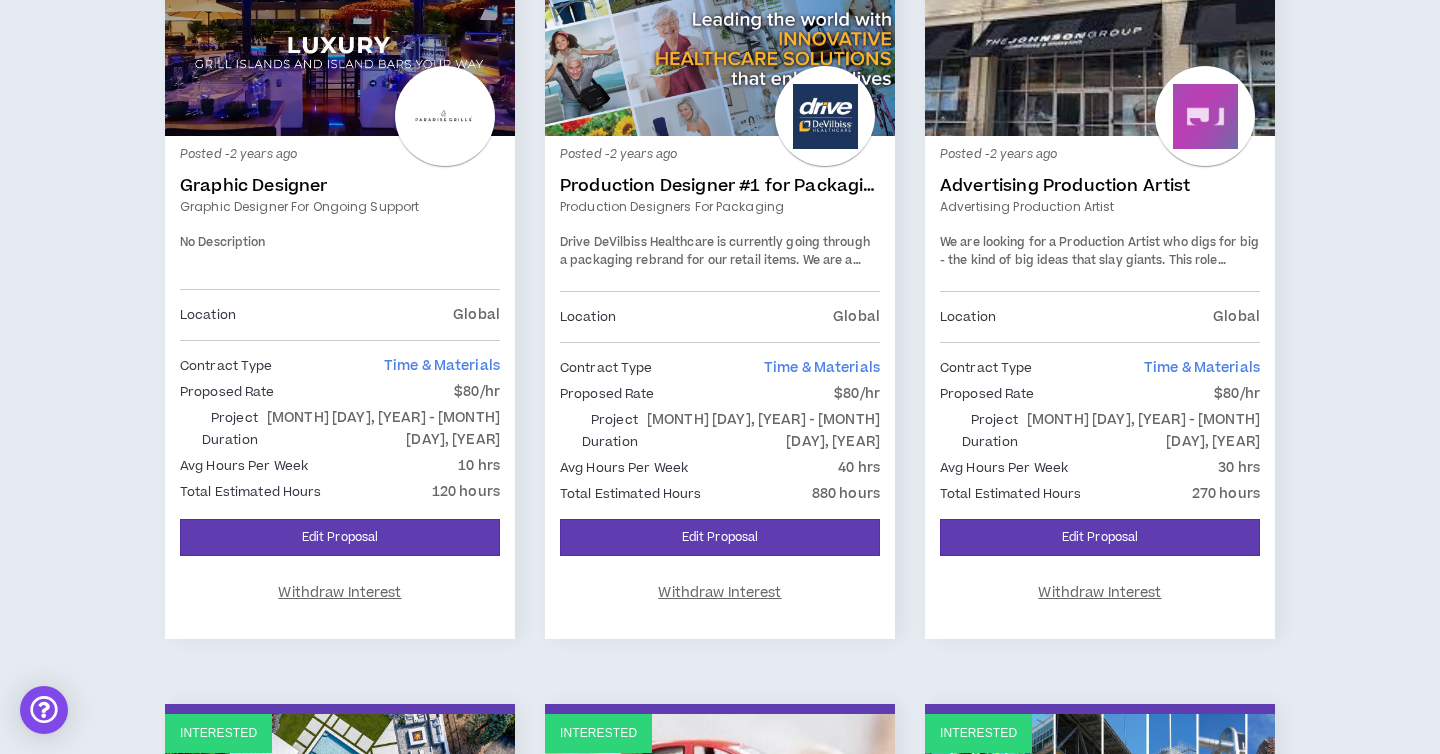 scroll, scrollTop: 344, scrollLeft: 0, axis: vertical 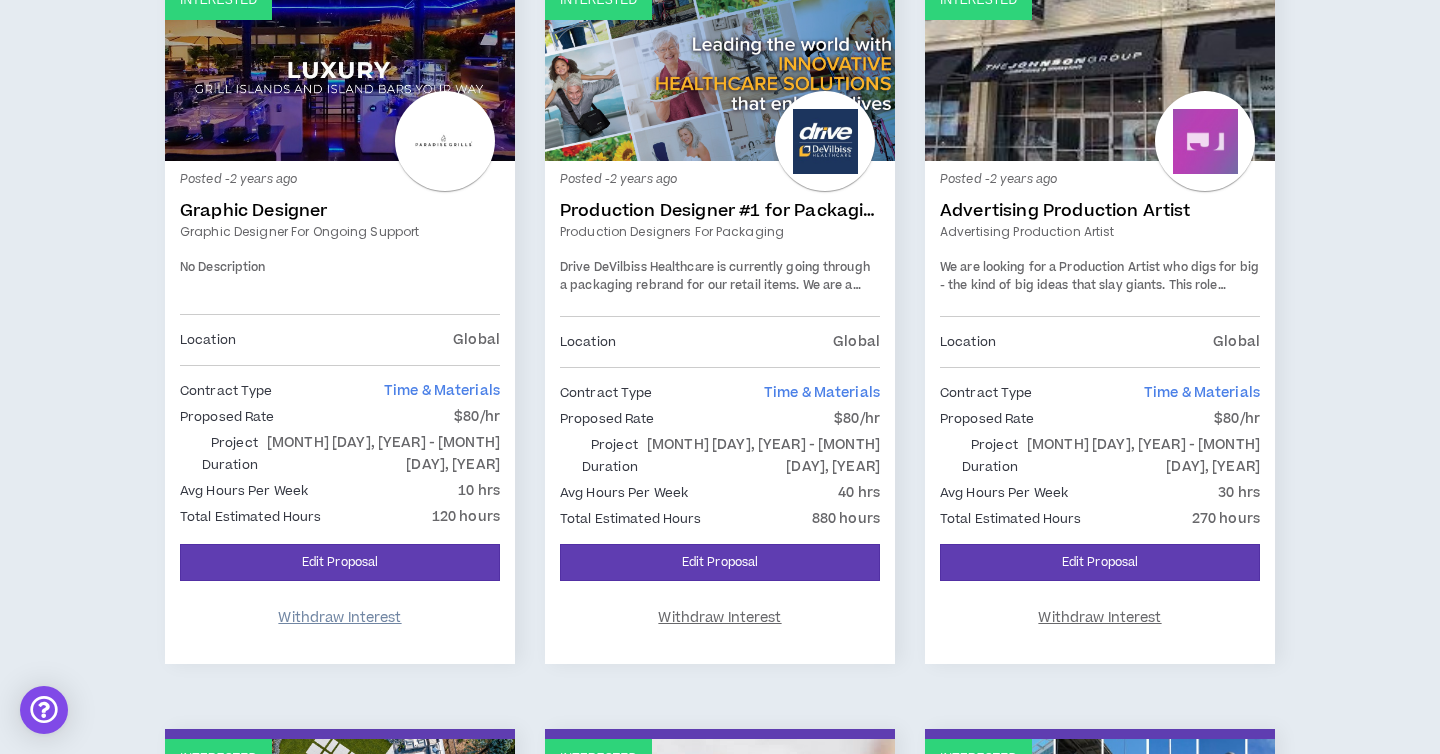 click on "Withdraw Interest" at bounding box center (339, 618) 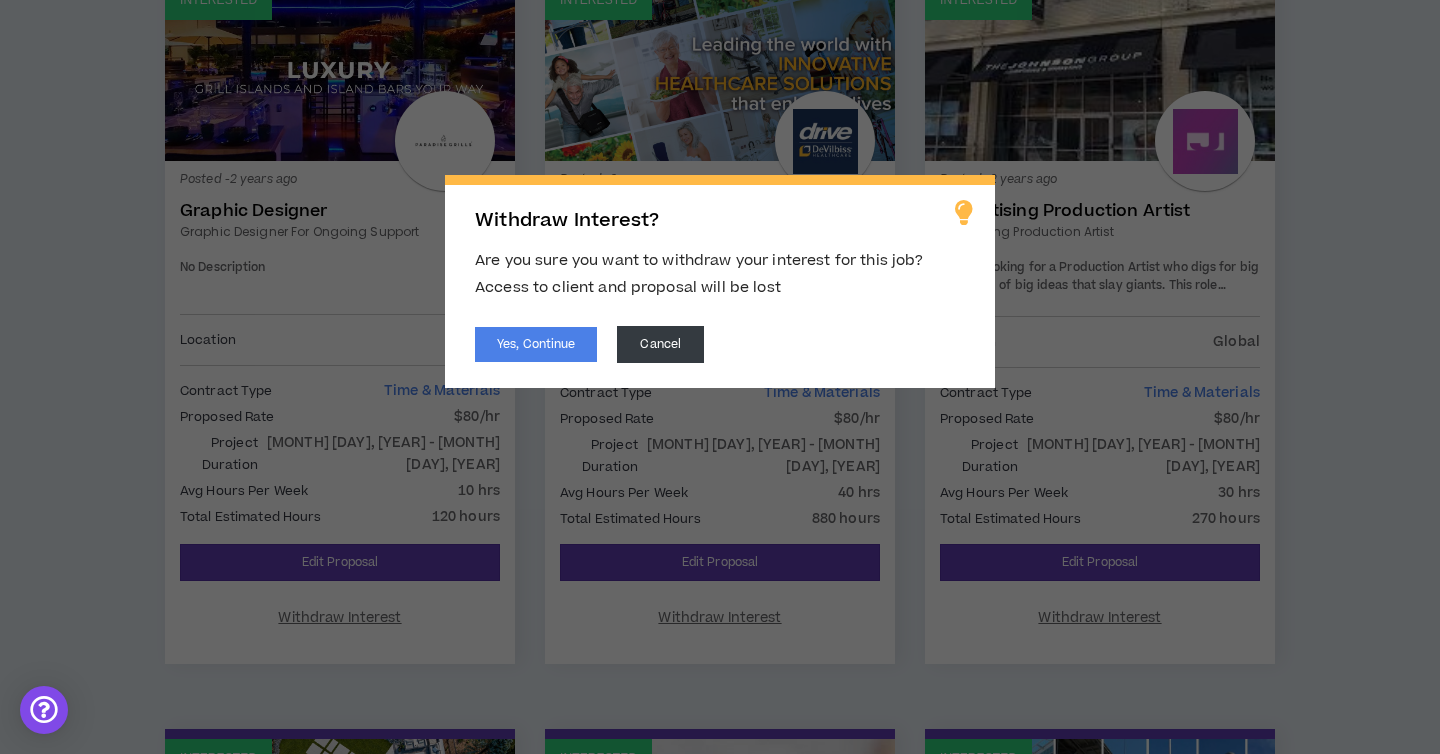 click on "Yes, Continue Cancel" at bounding box center (720, 344) 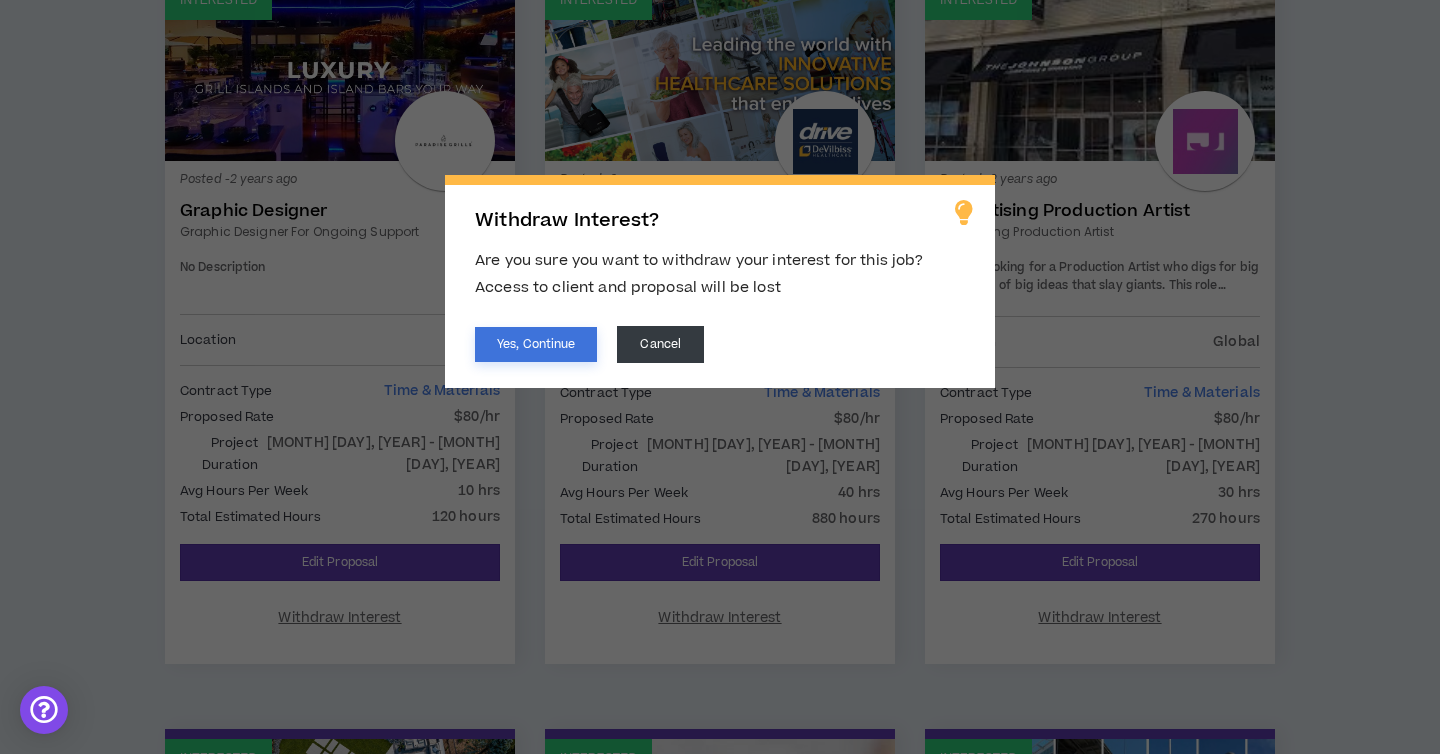 click on "Yes, Continue" at bounding box center (536, 344) 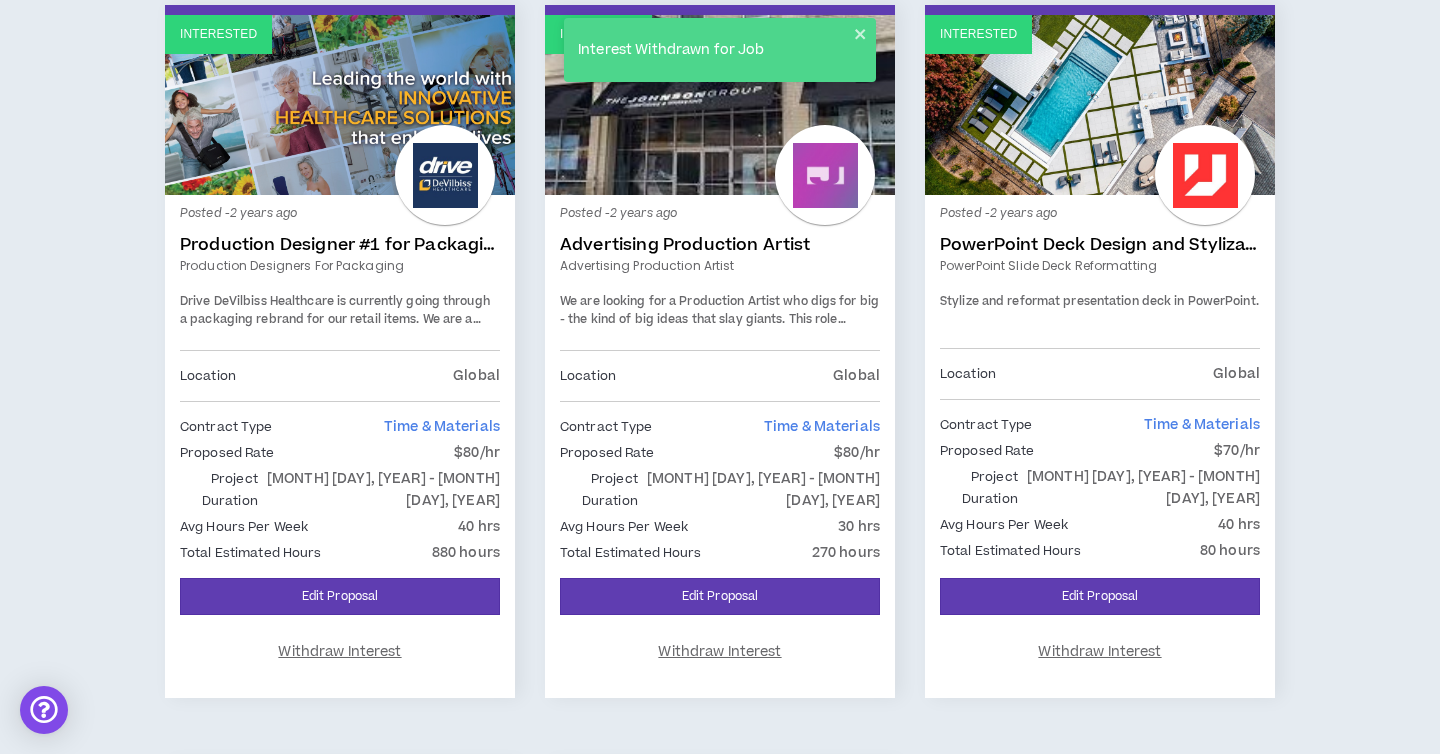 scroll, scrollTop: 318, scrollLeft: 0, axis: vertical 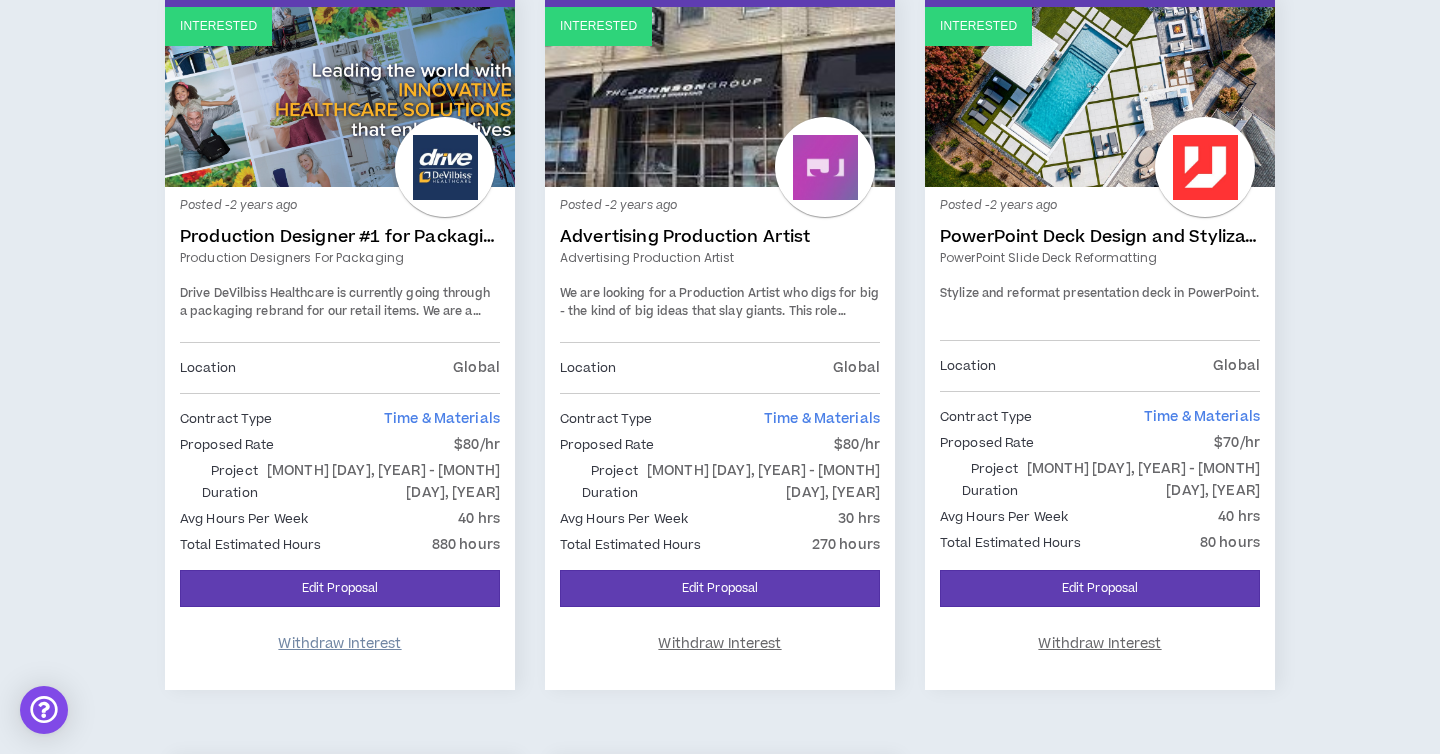 click on "Withdraw Interest" at bounding box center (339, 644) 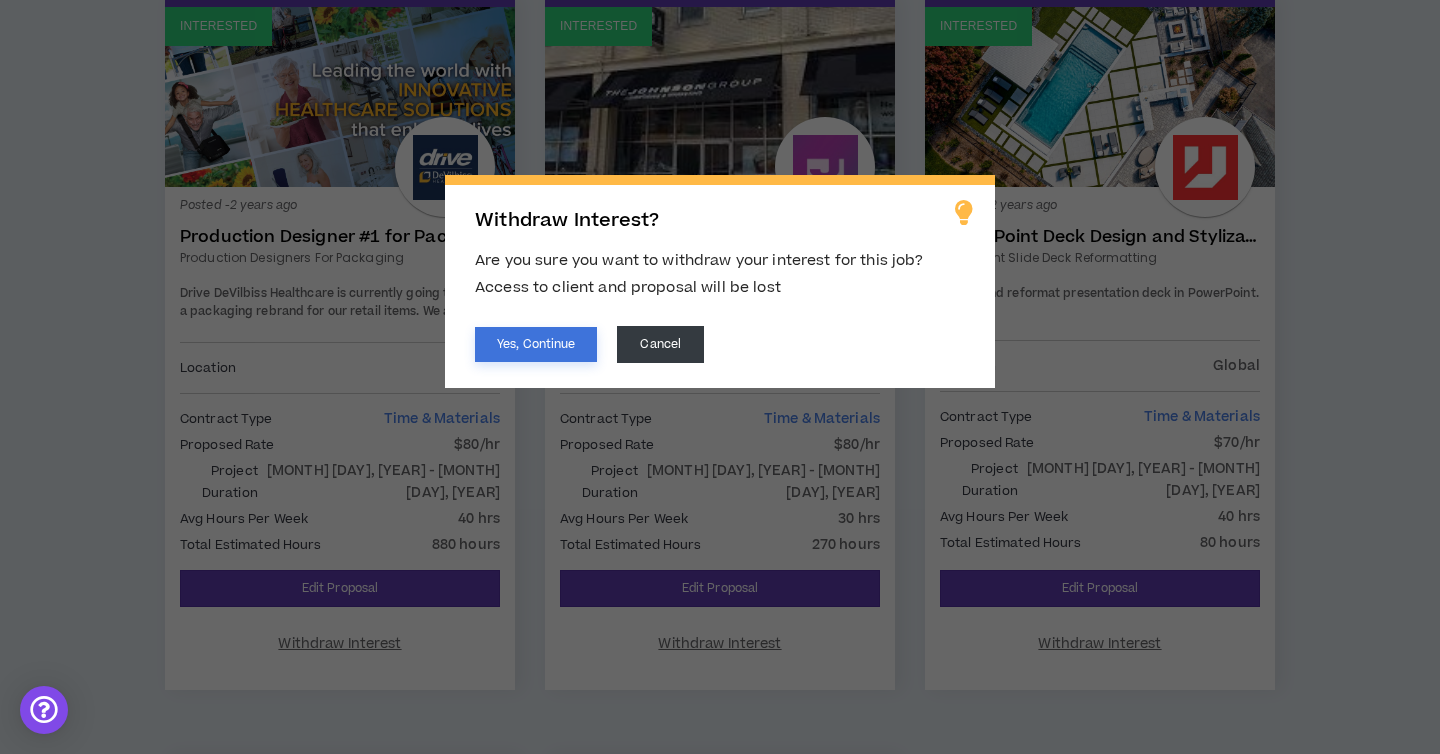 click on "Yes, Continue" at bounding box center [536, 344] 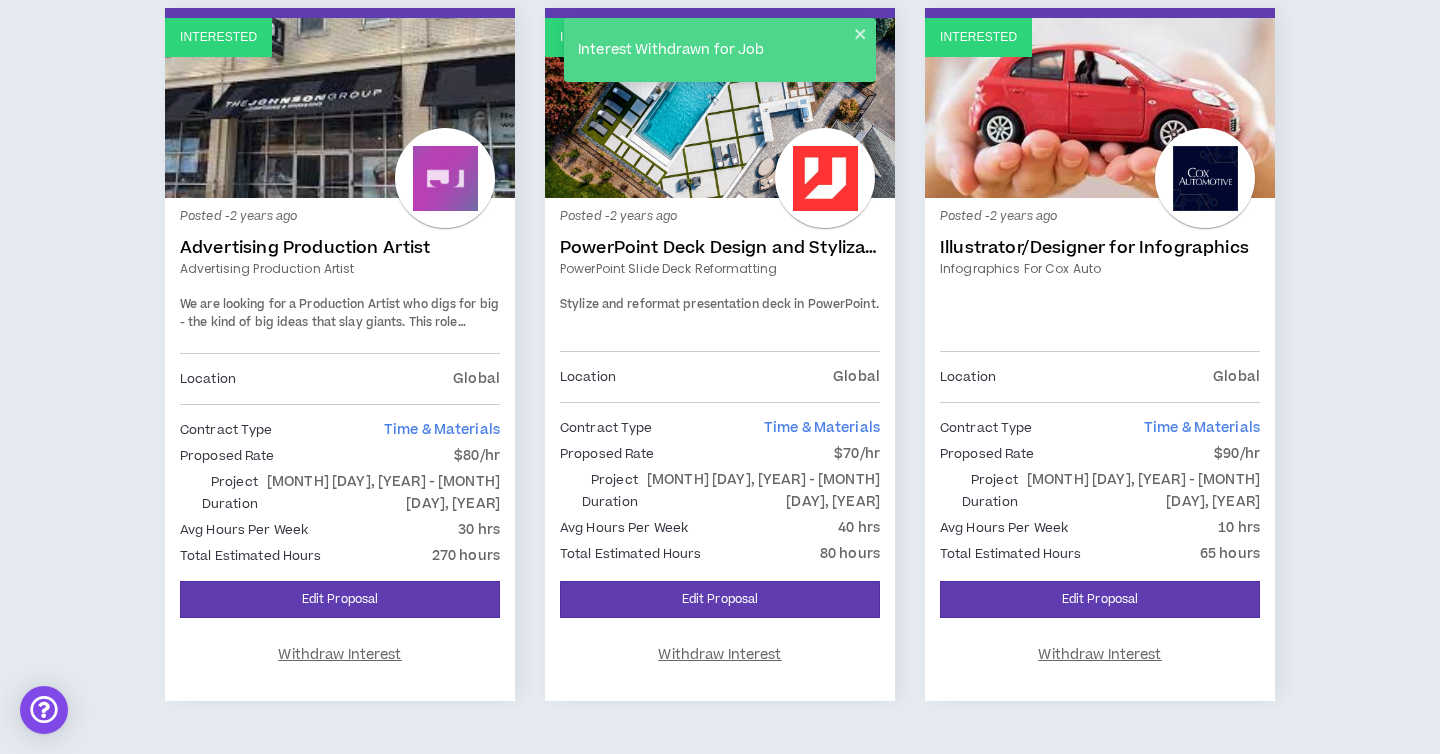 scroll, scrollTop: 449, scrollLeft: 0, axis: vertical 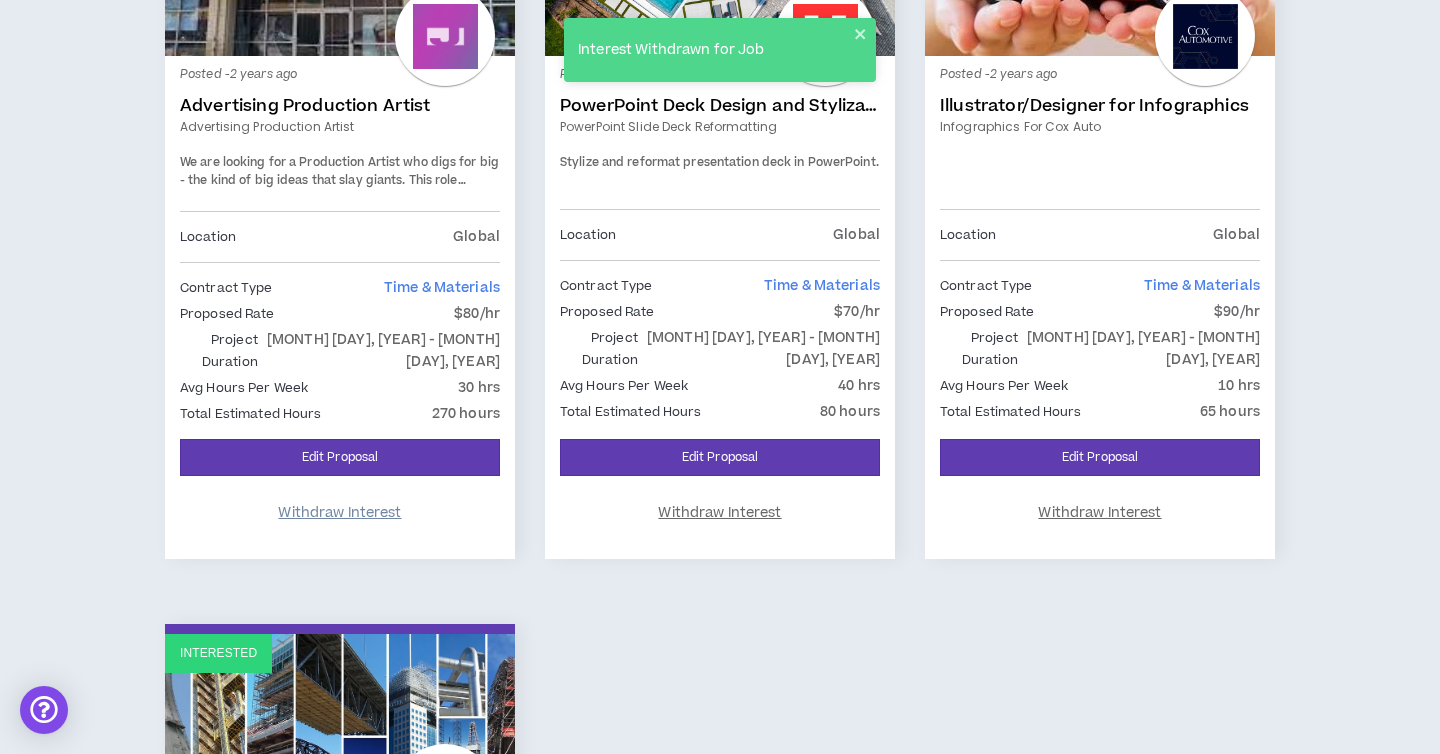 click on "Withdraw Interest" at bounding box center (339, 513) 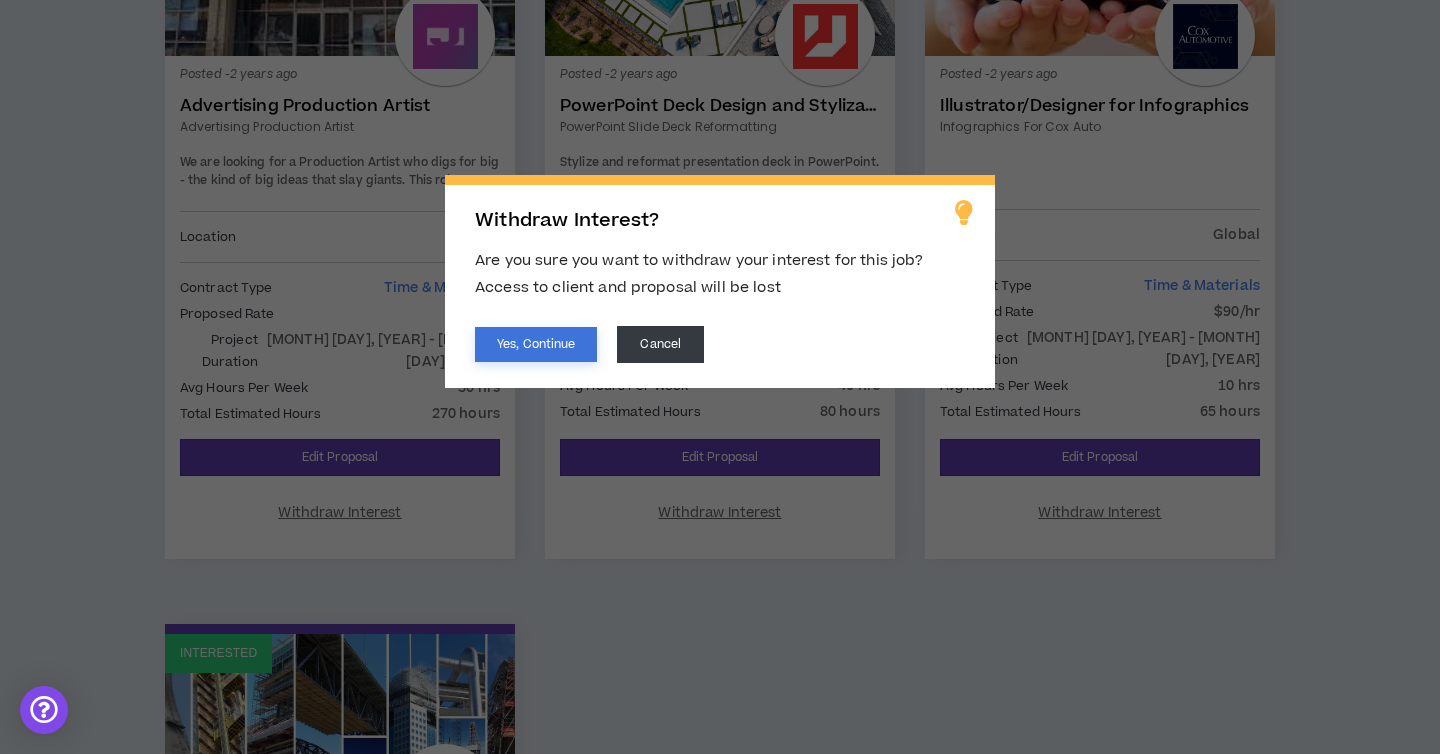 click on "Yes, Continue" at bounding box center [536, 344] 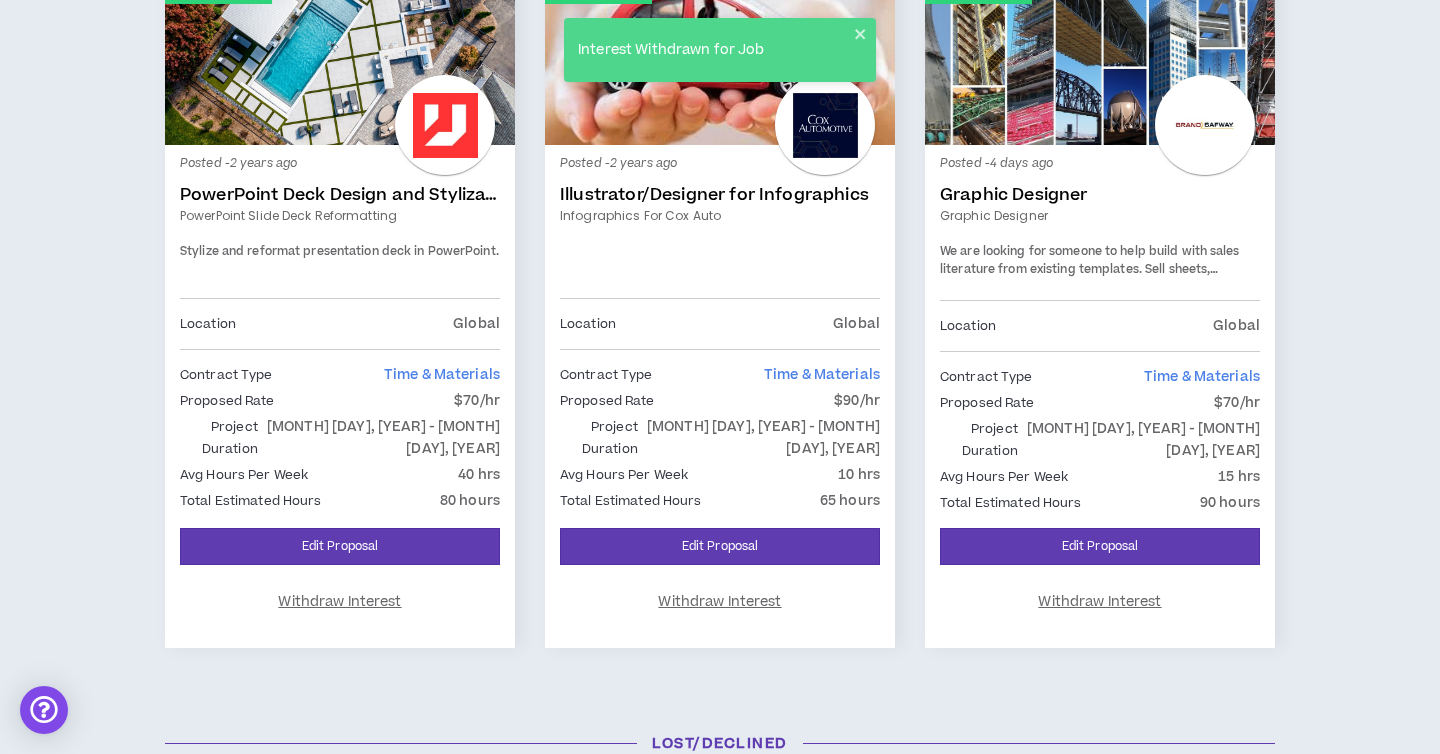 scroll, scrollTop: 393, scrollLeft: 0, axis: vertical 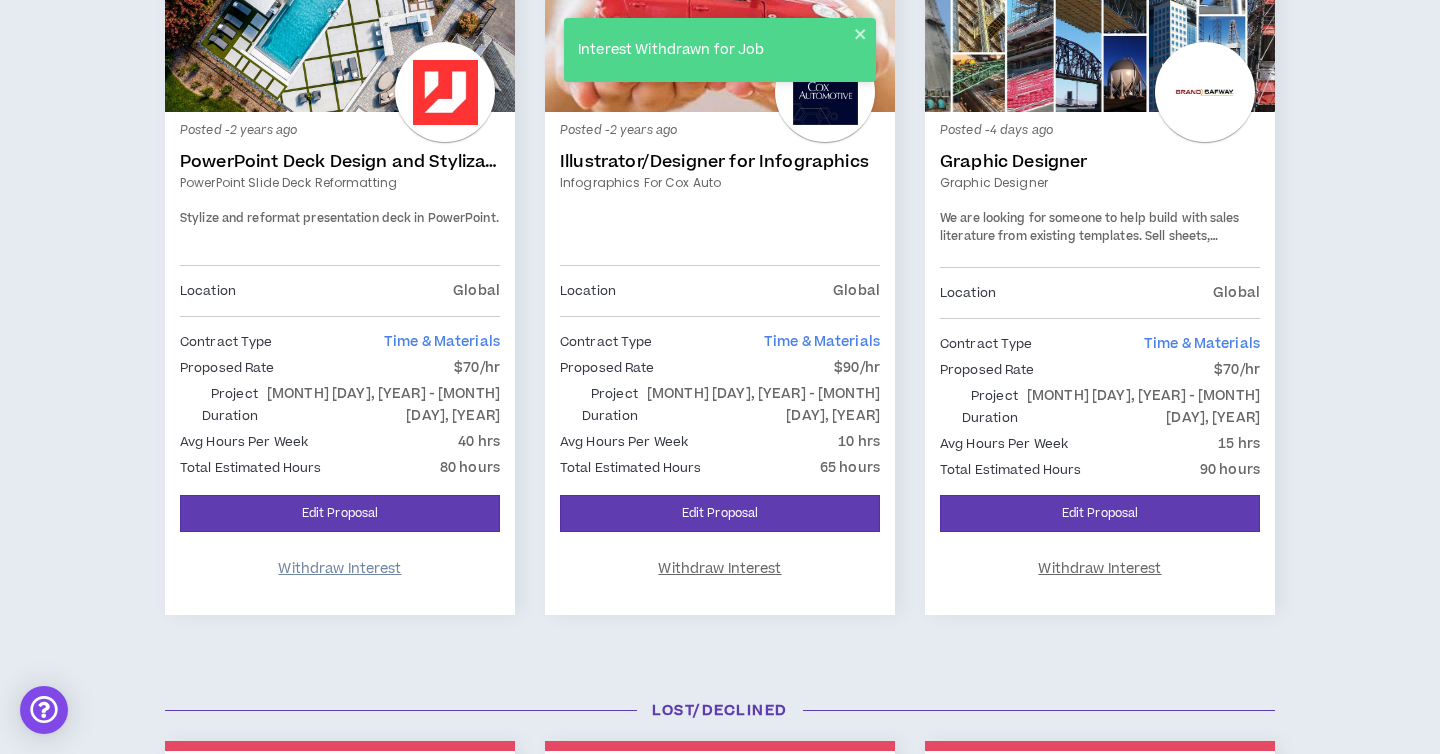 click on "Withdraw Interest" at bounding box center [339, 569] 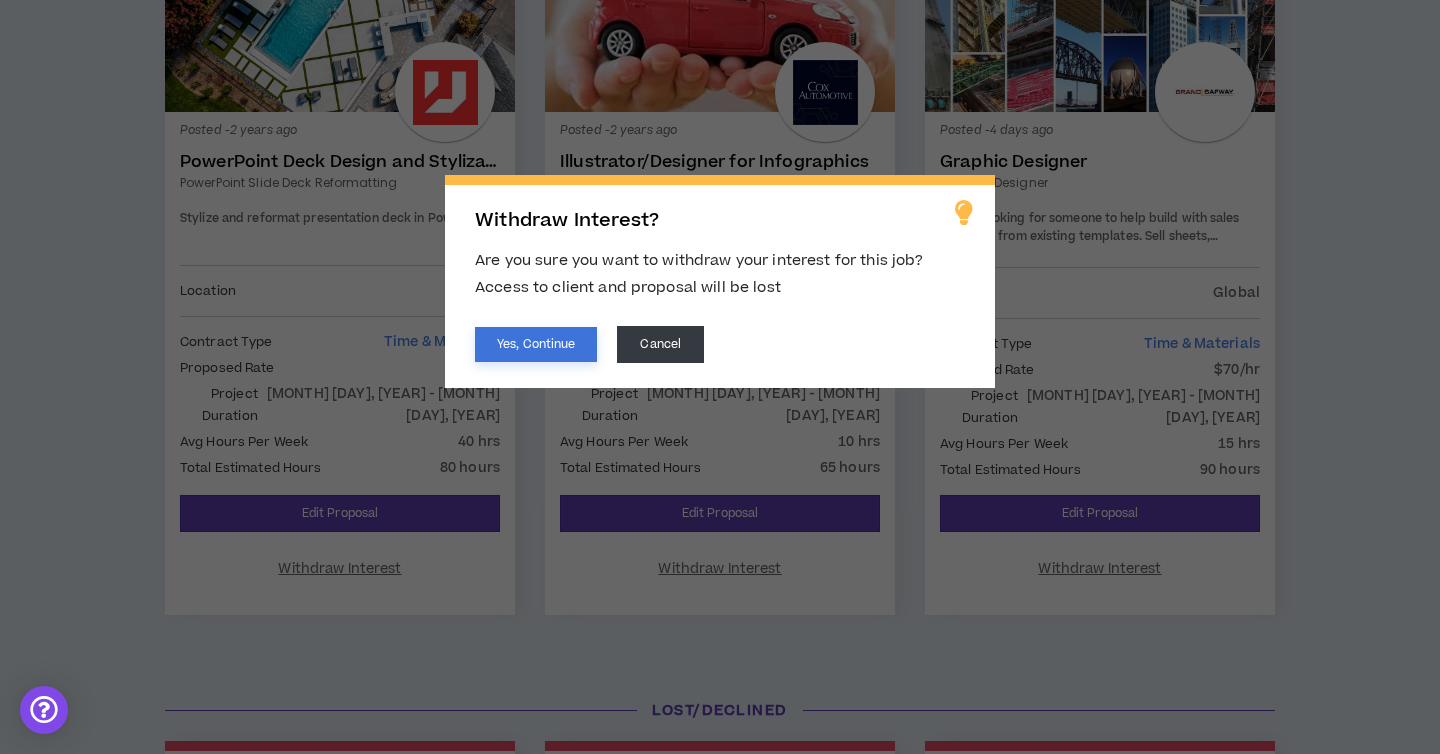 click on "Yes, Continue" at bounding box center [536, 344] 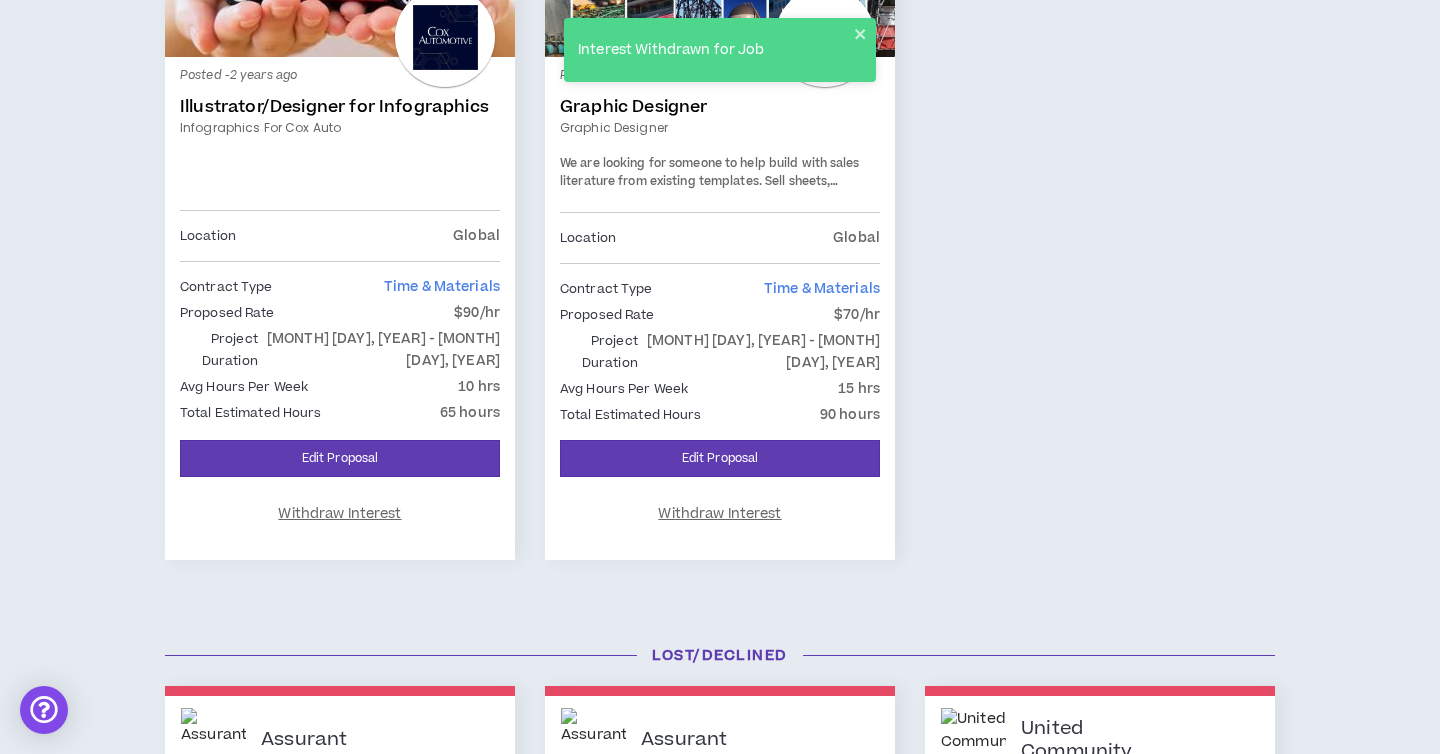 scroll, scrollTop: 459, scrollLeft: 0, axis: vertical 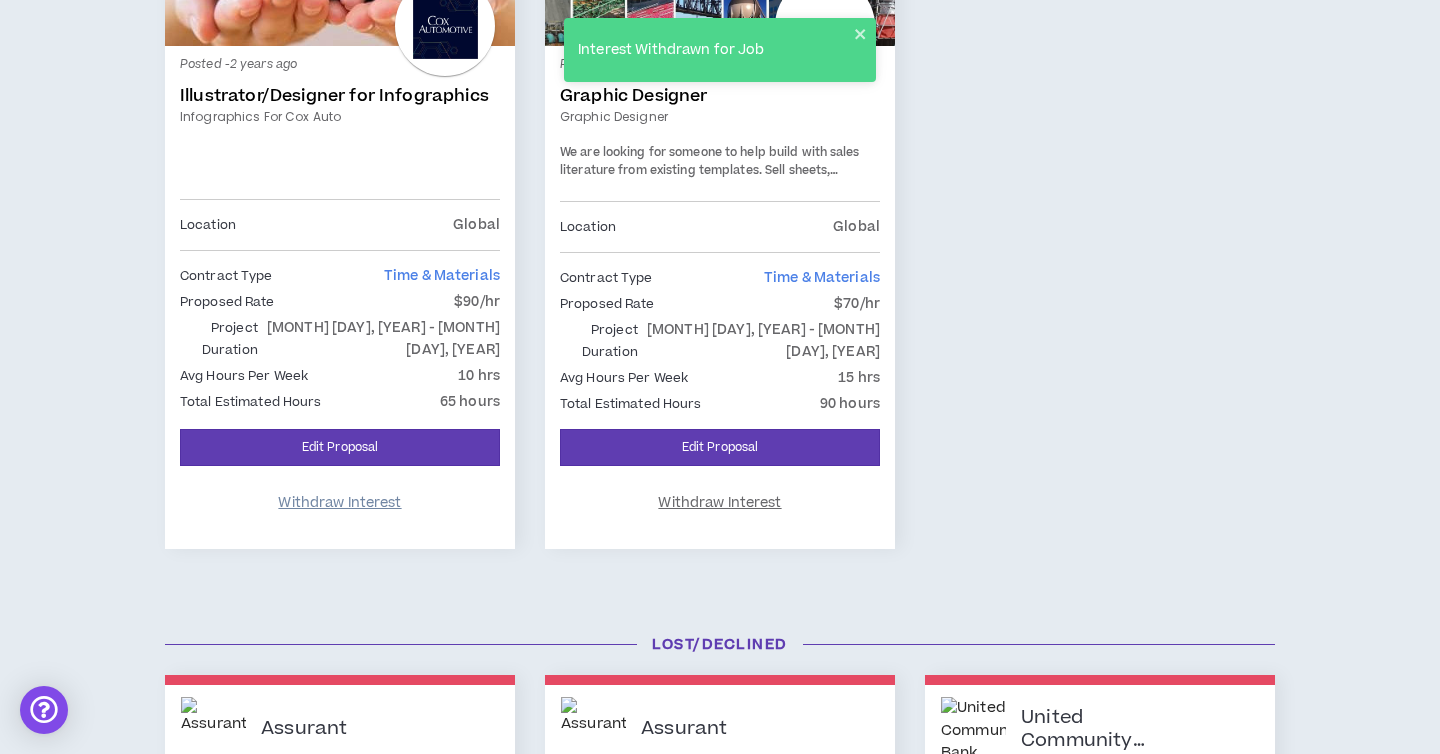 click on "Withdraw Interest" at bounding box center [339, 503] 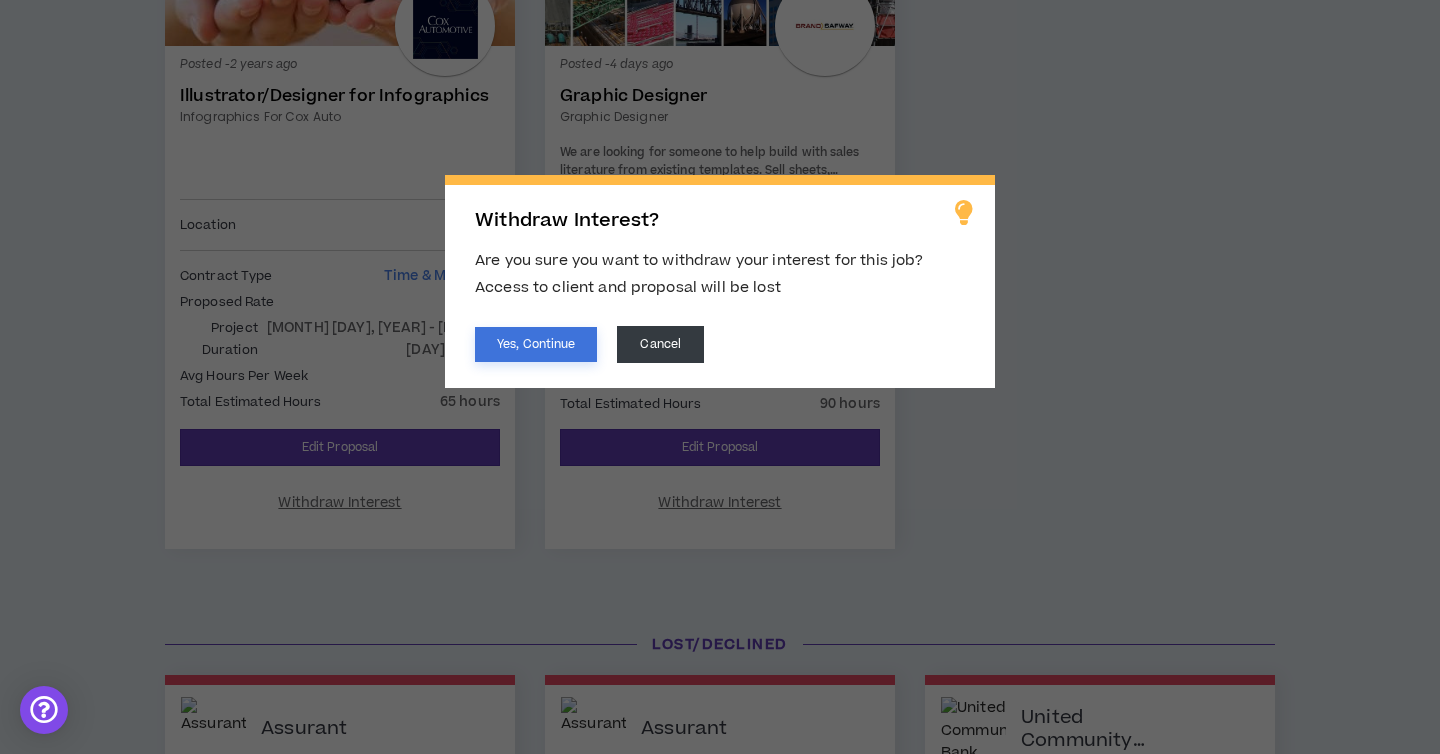click on "Yes, Continue" at bounding box center [536, 344] 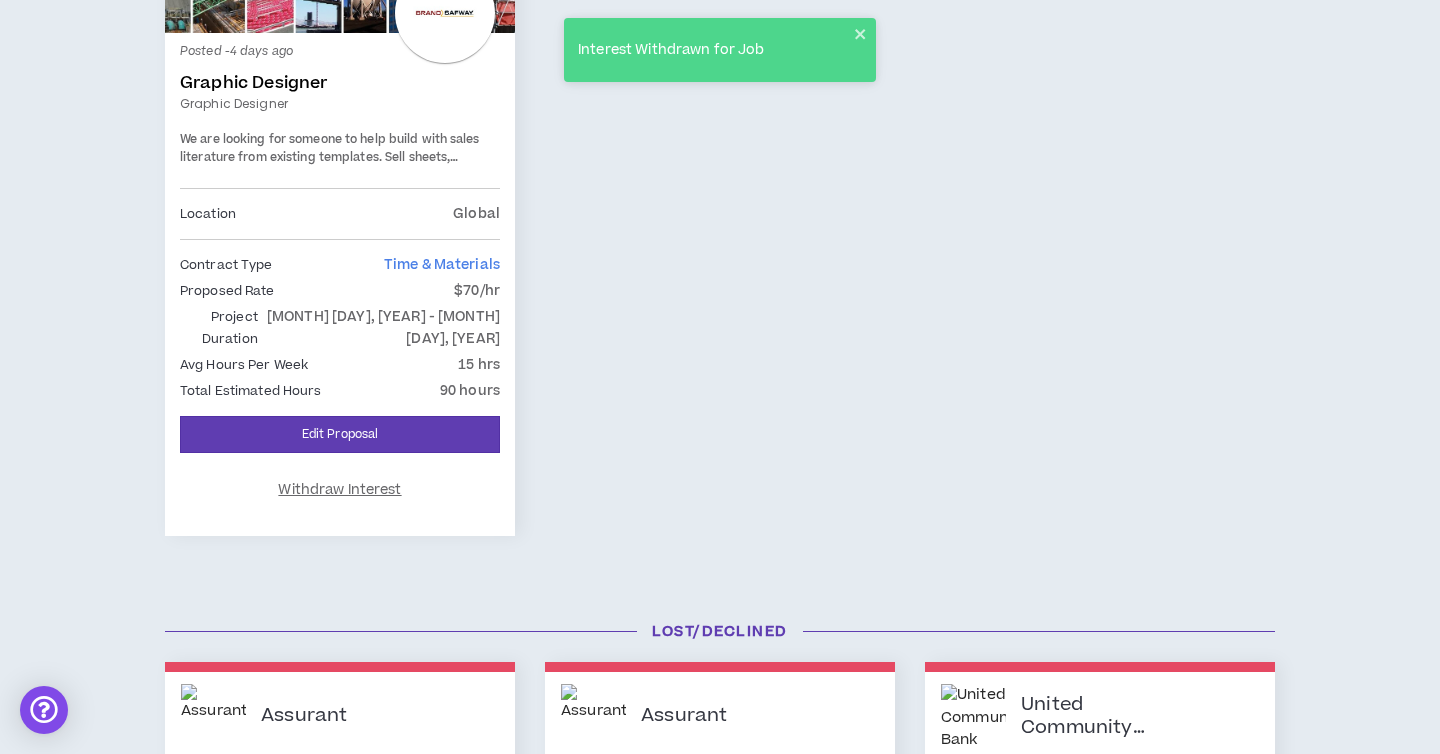 scroll, scrollTop: 480, scrollLeft: 0, axis: vertical 